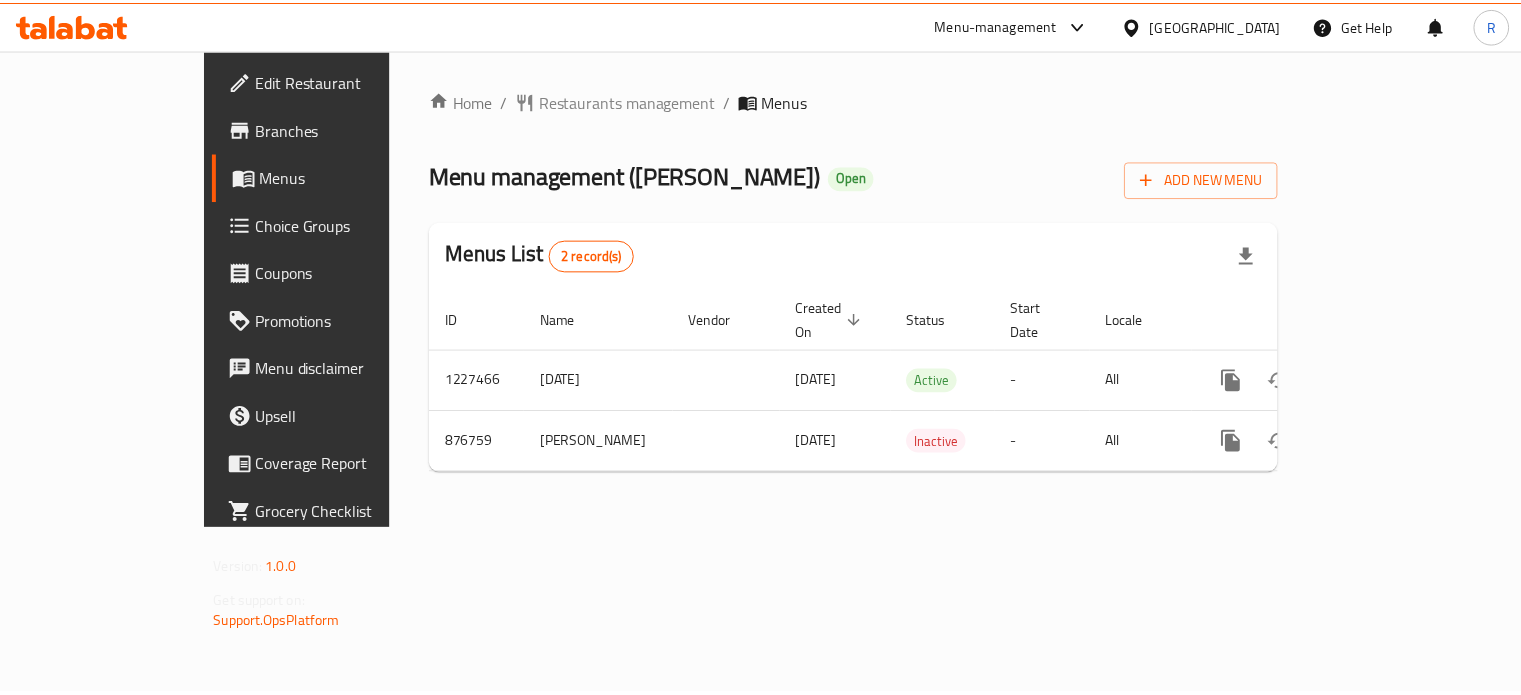 scroll, scrollTop: 0, scrollLeft: 0, axis: both 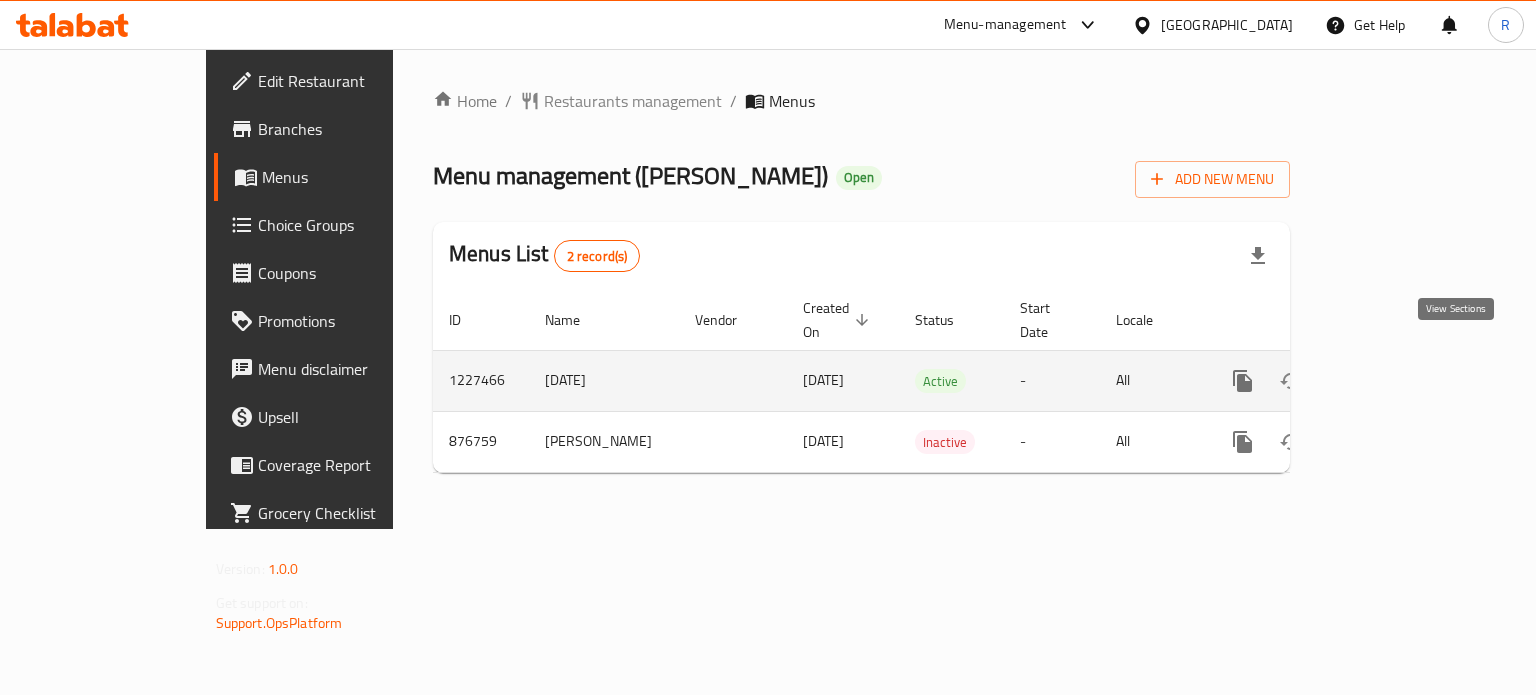 click 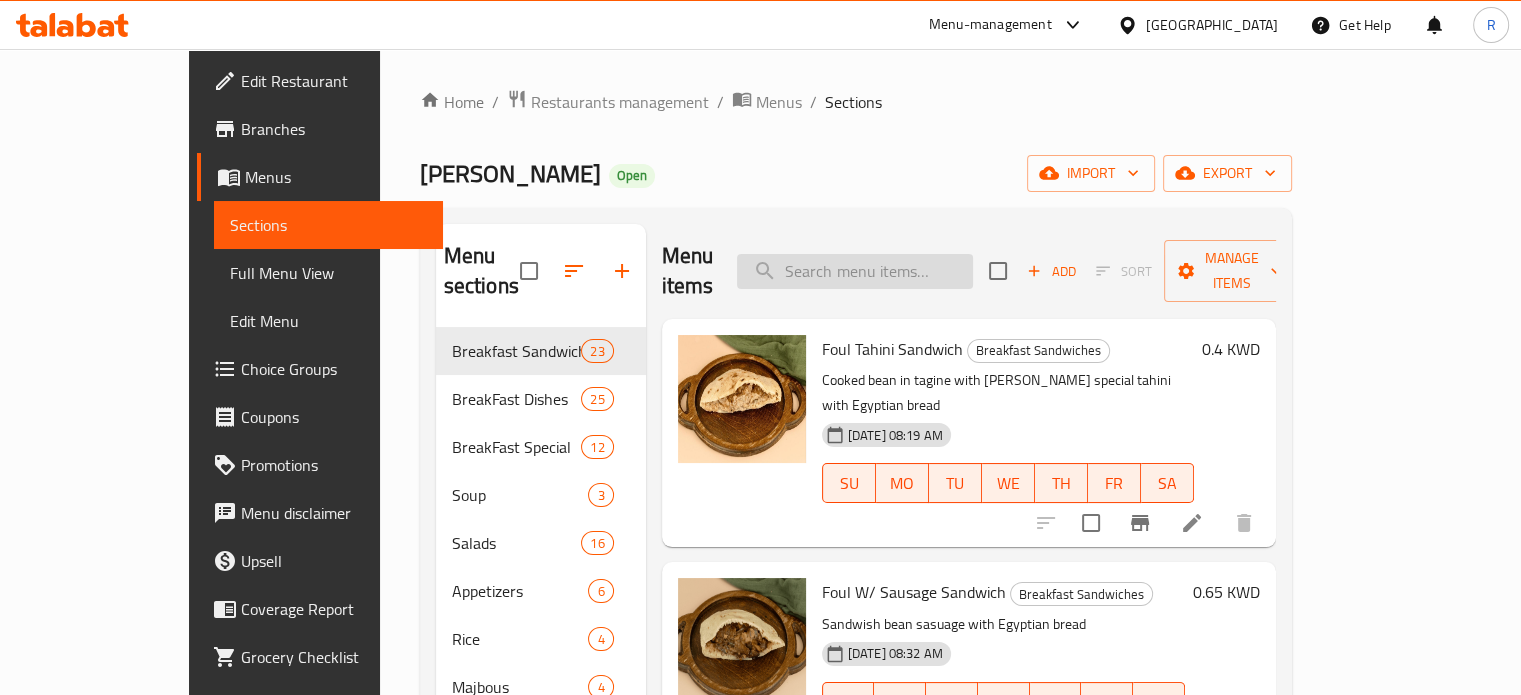 drag, startPoint x: 964, startPoint y: 263, endPoint x: 977, endPoint y: 259, distance: 13.601471 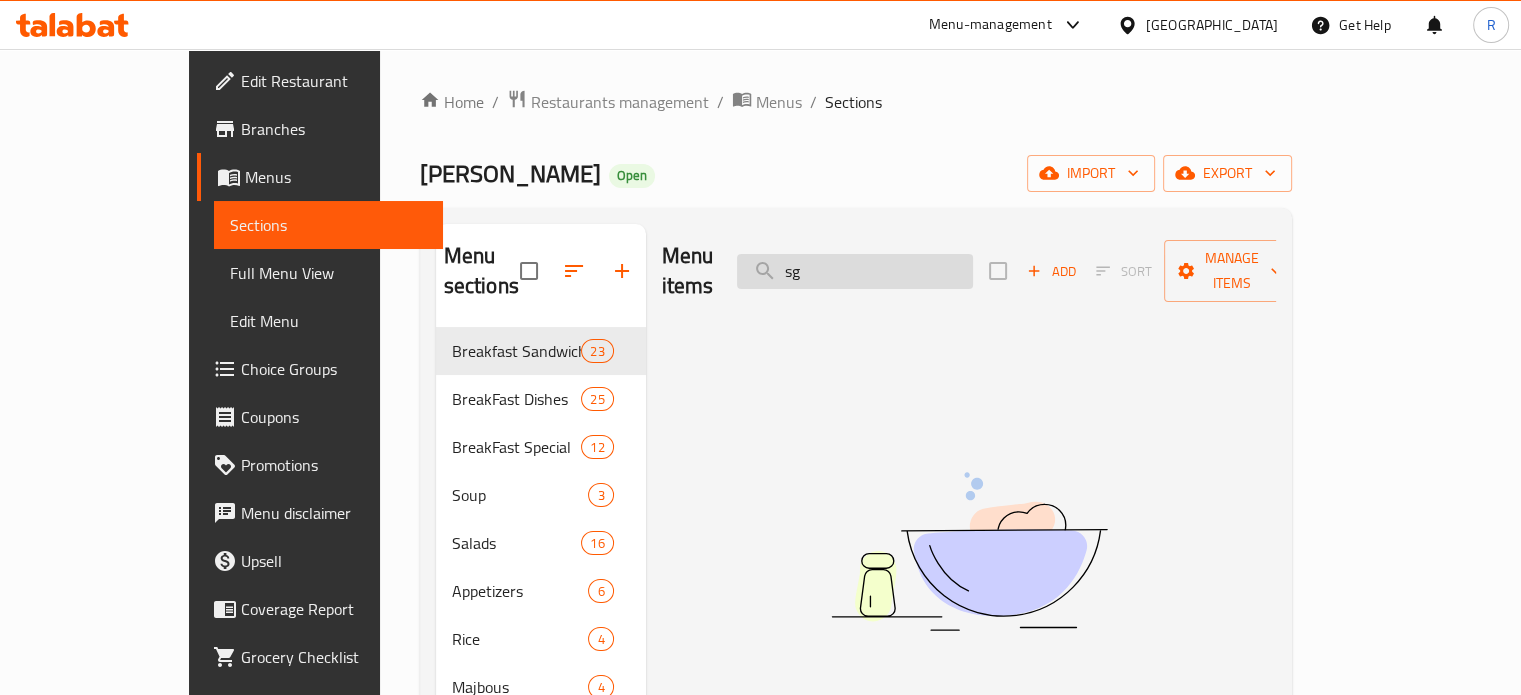 type on "s" 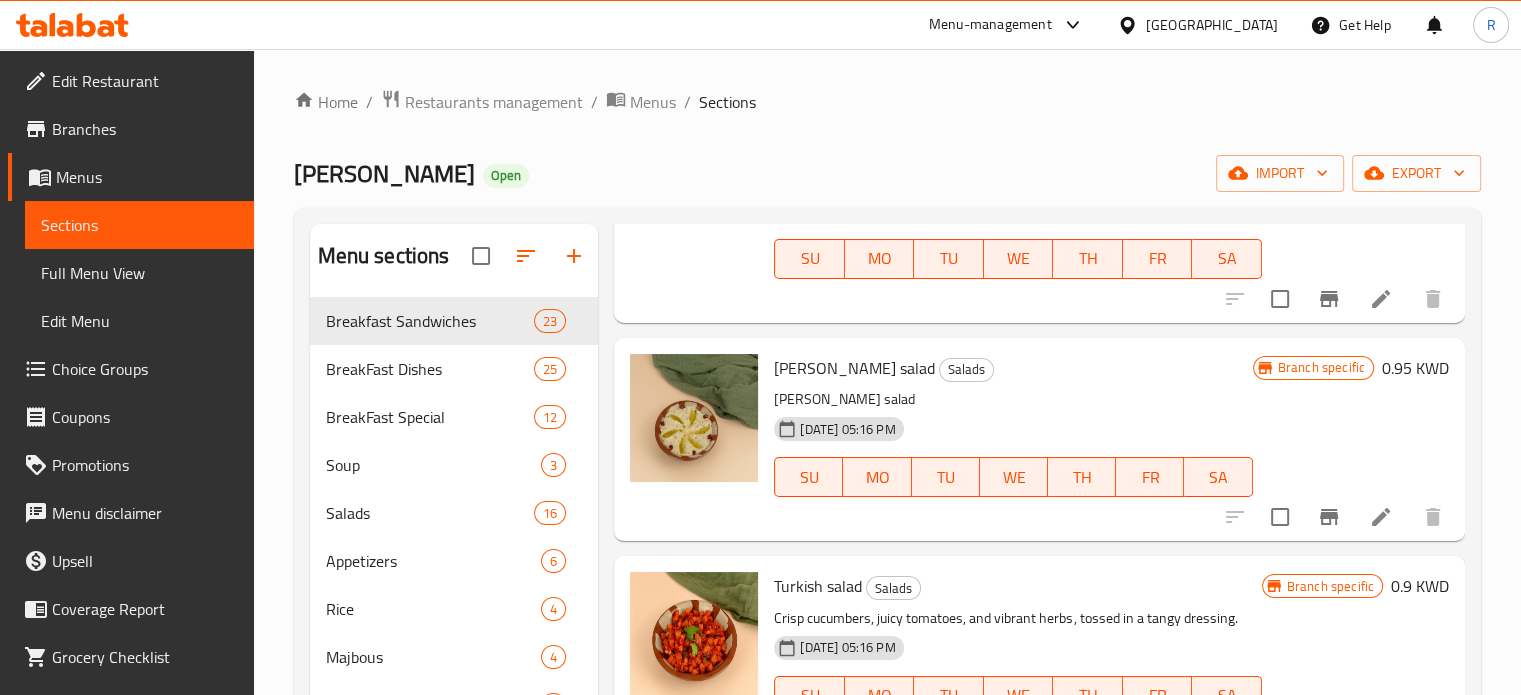 scroll, scrollTop: 1124, scrollLeft: 0, axis: vertical 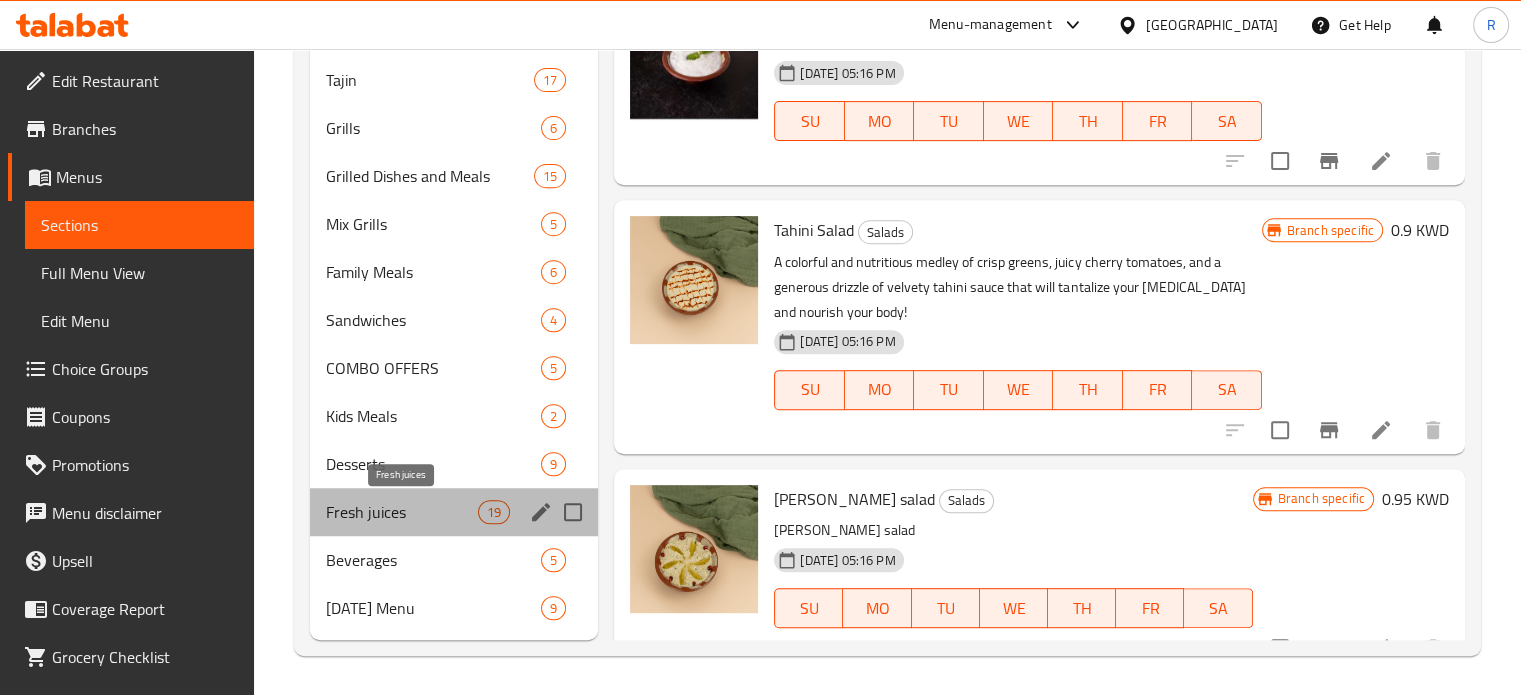 click on "Fresh juices" at bounding box center [402, 512] 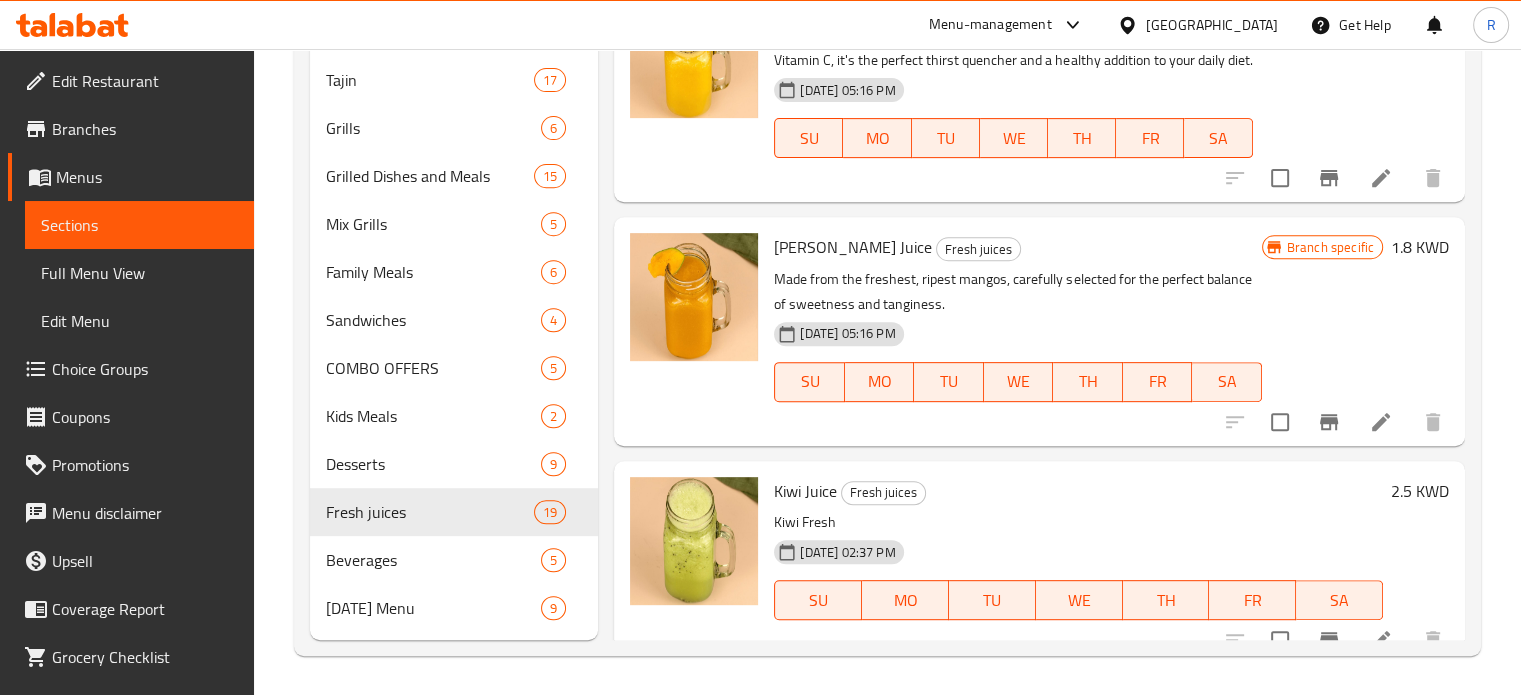 scroll, scrollTop: 0, scrollLeft: 0, axis: both 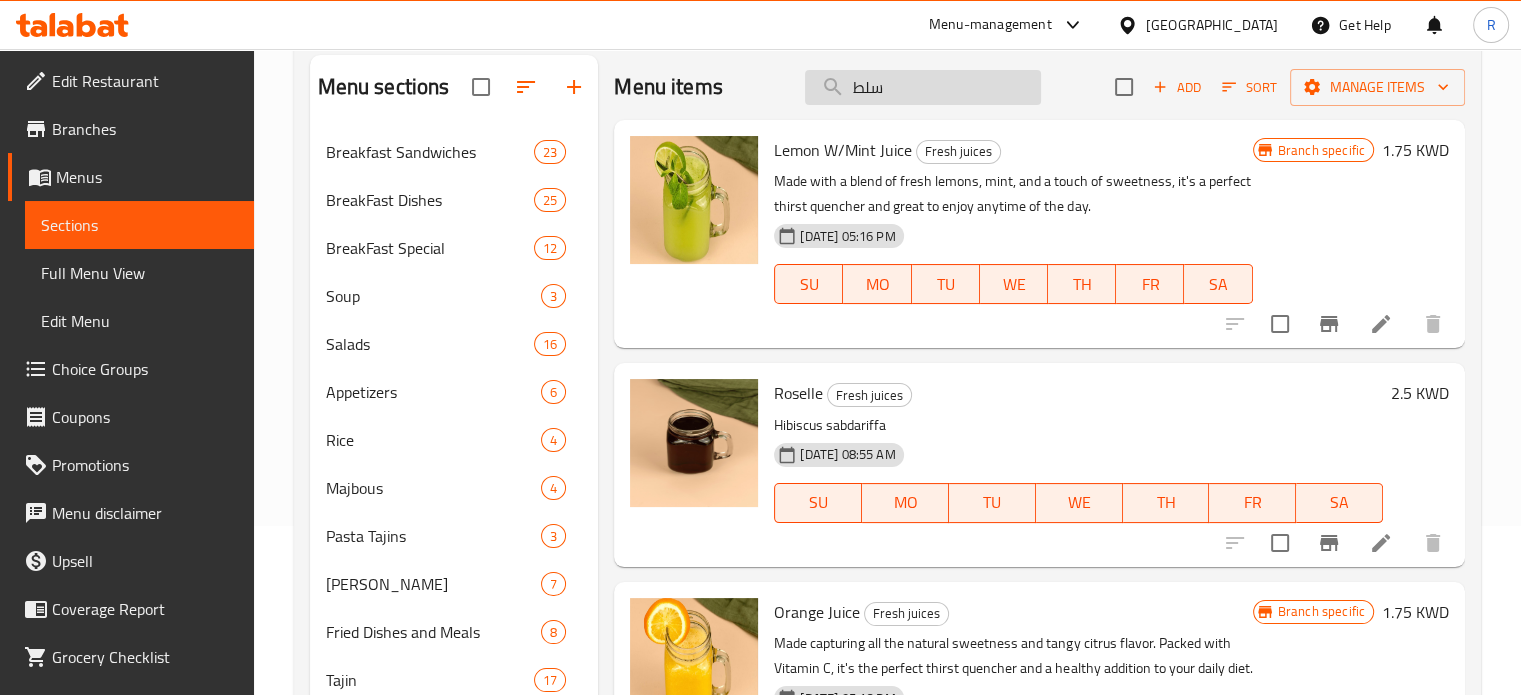 click on "سلط" at bounding box center [923, 87] 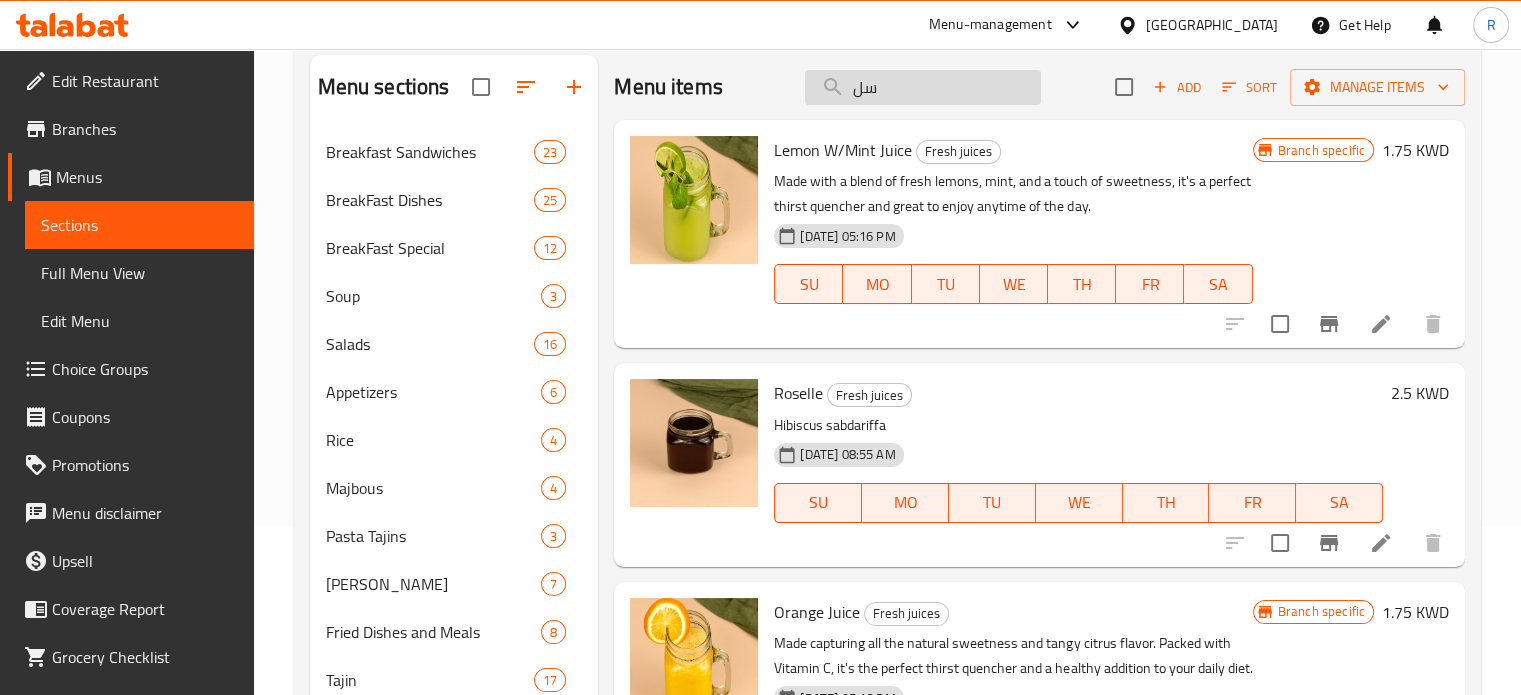 type on "س" 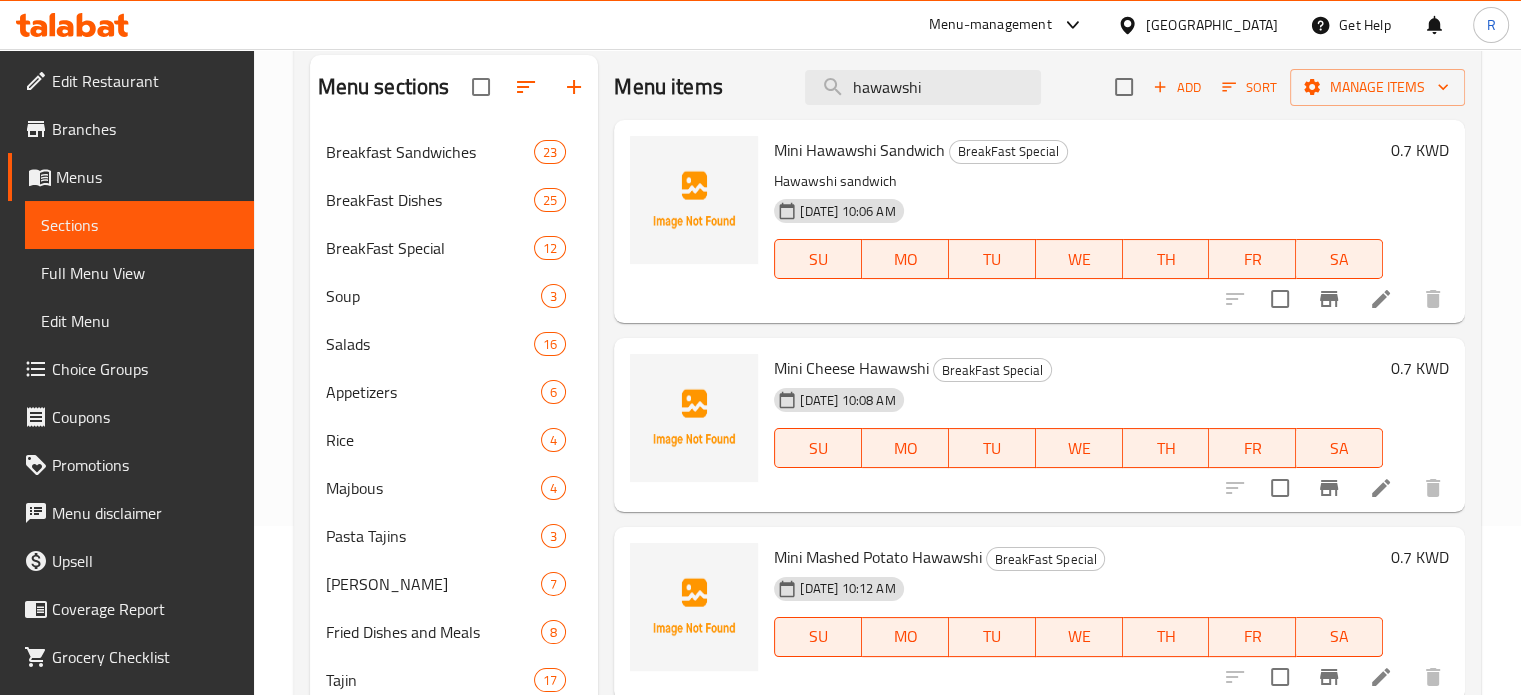 type on "hawawshi" 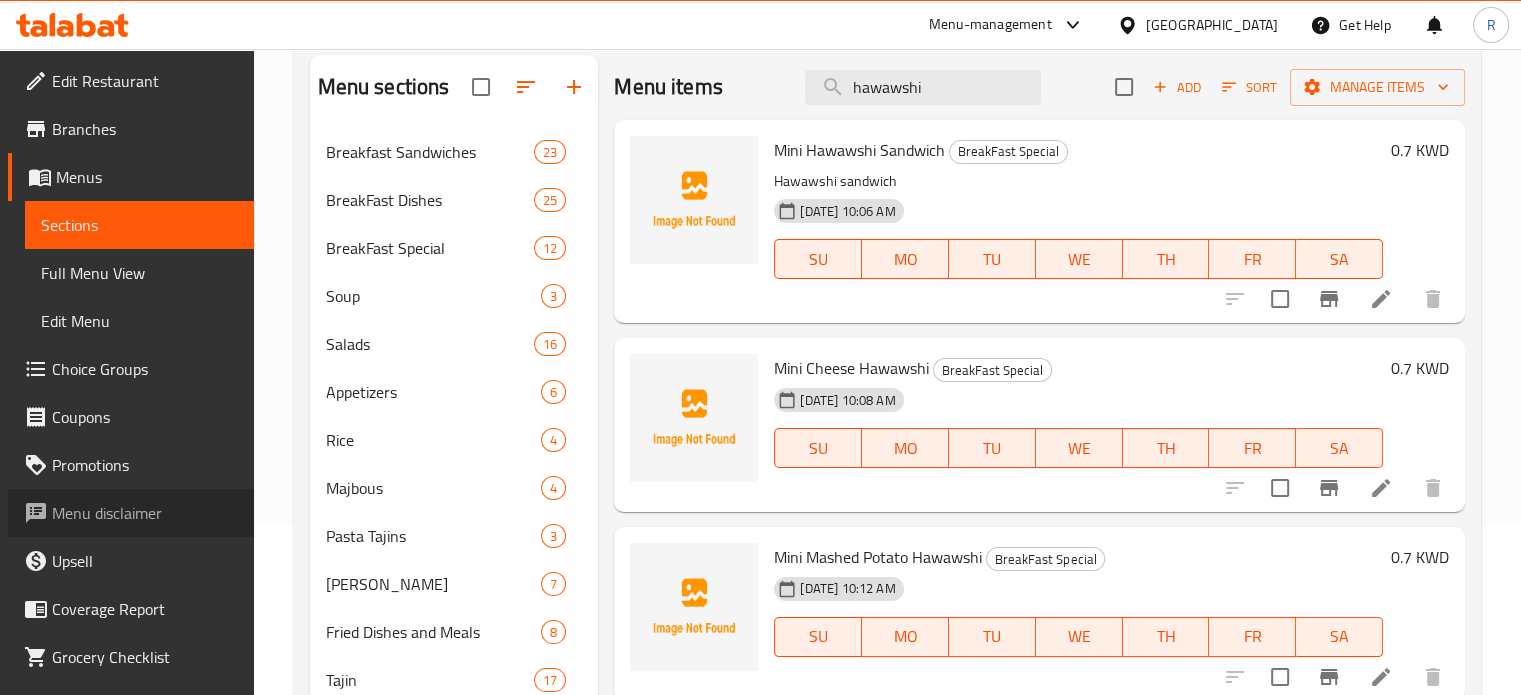 drag, startPoint x: 138, startPoint y: 503, endPoint x: 612, endPoint y: 231, distance: 546.4979 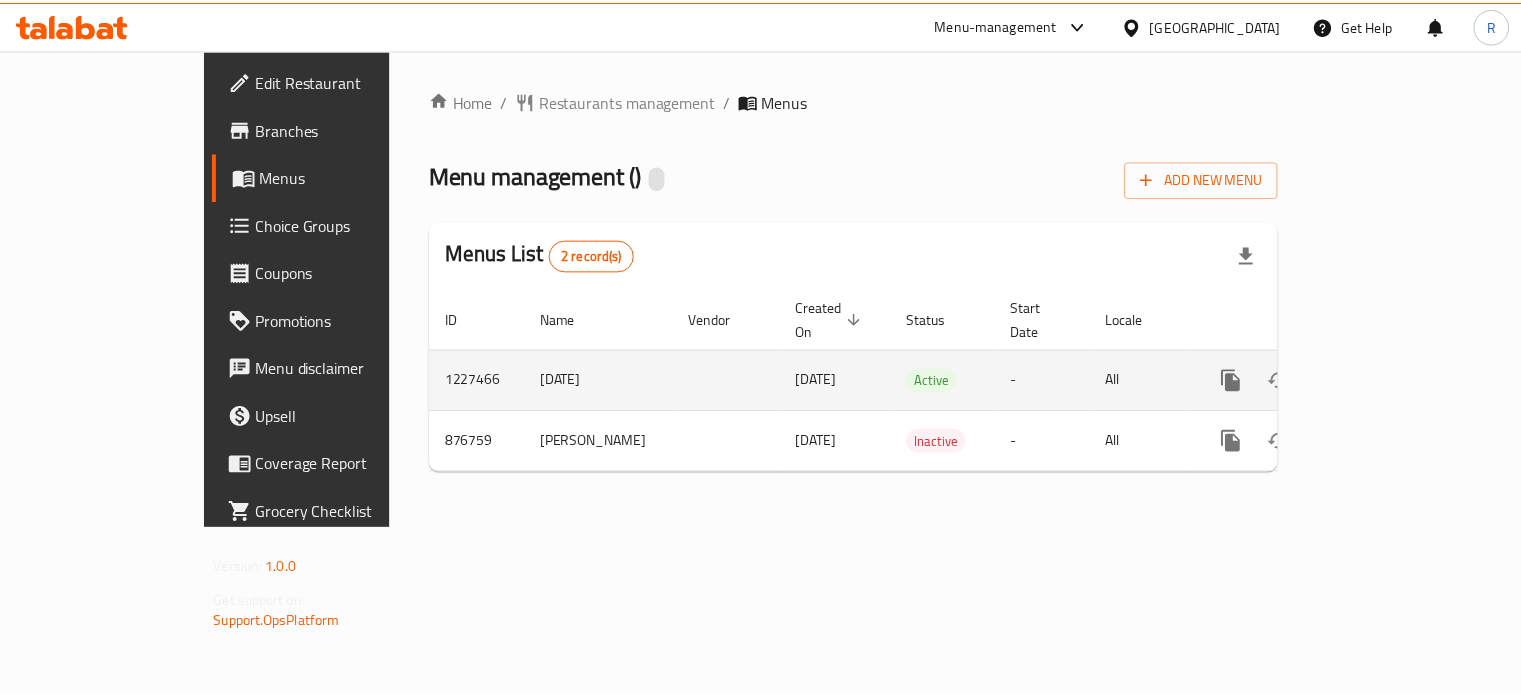 scroll, scrollTop: 0, scrollLeft: 0, axis: both 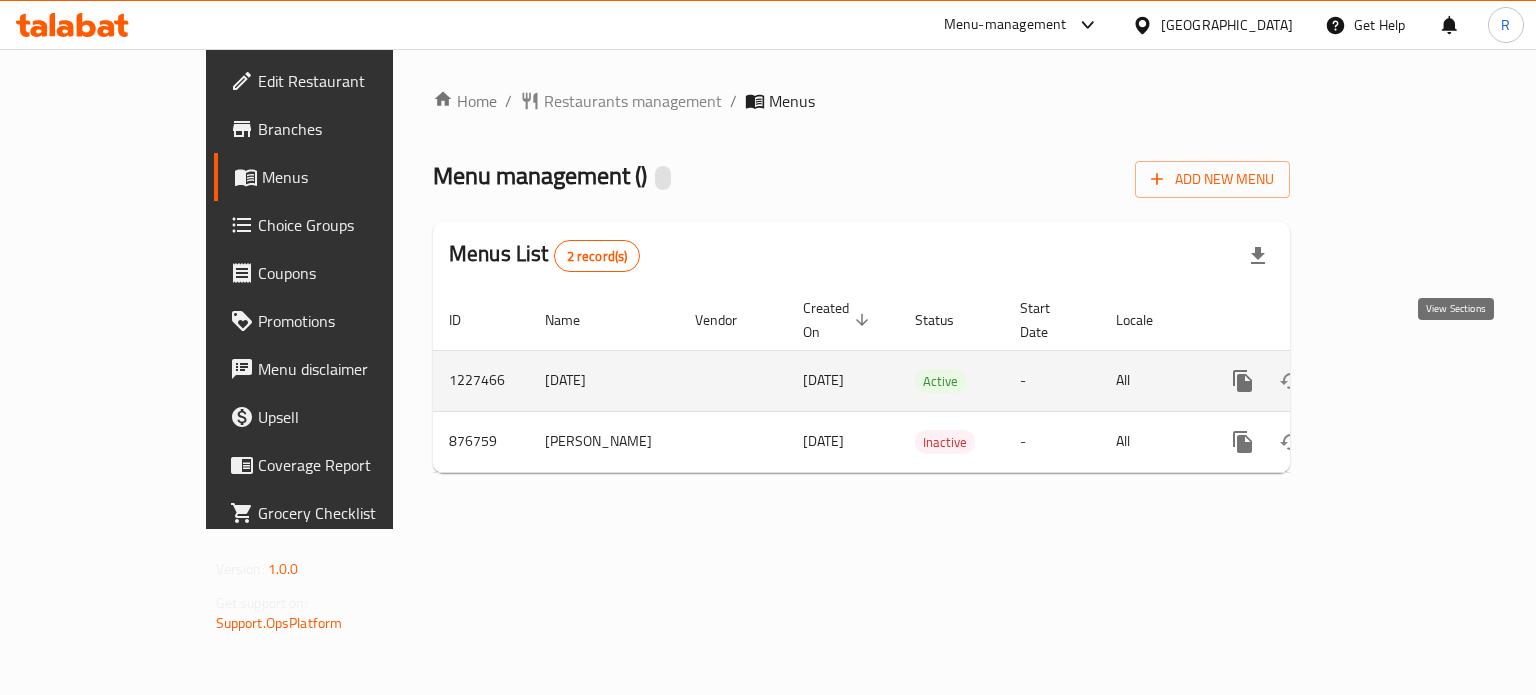 click 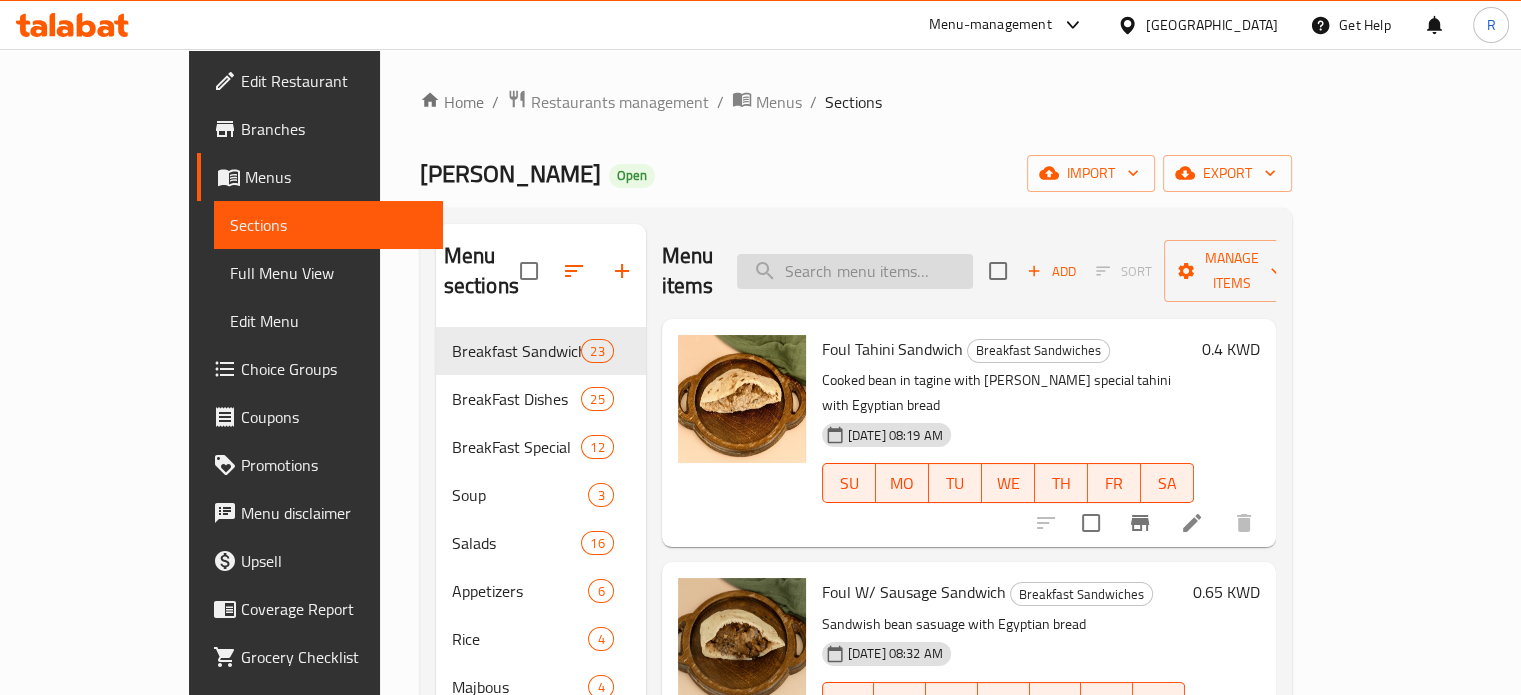paste on "Hawawshi" 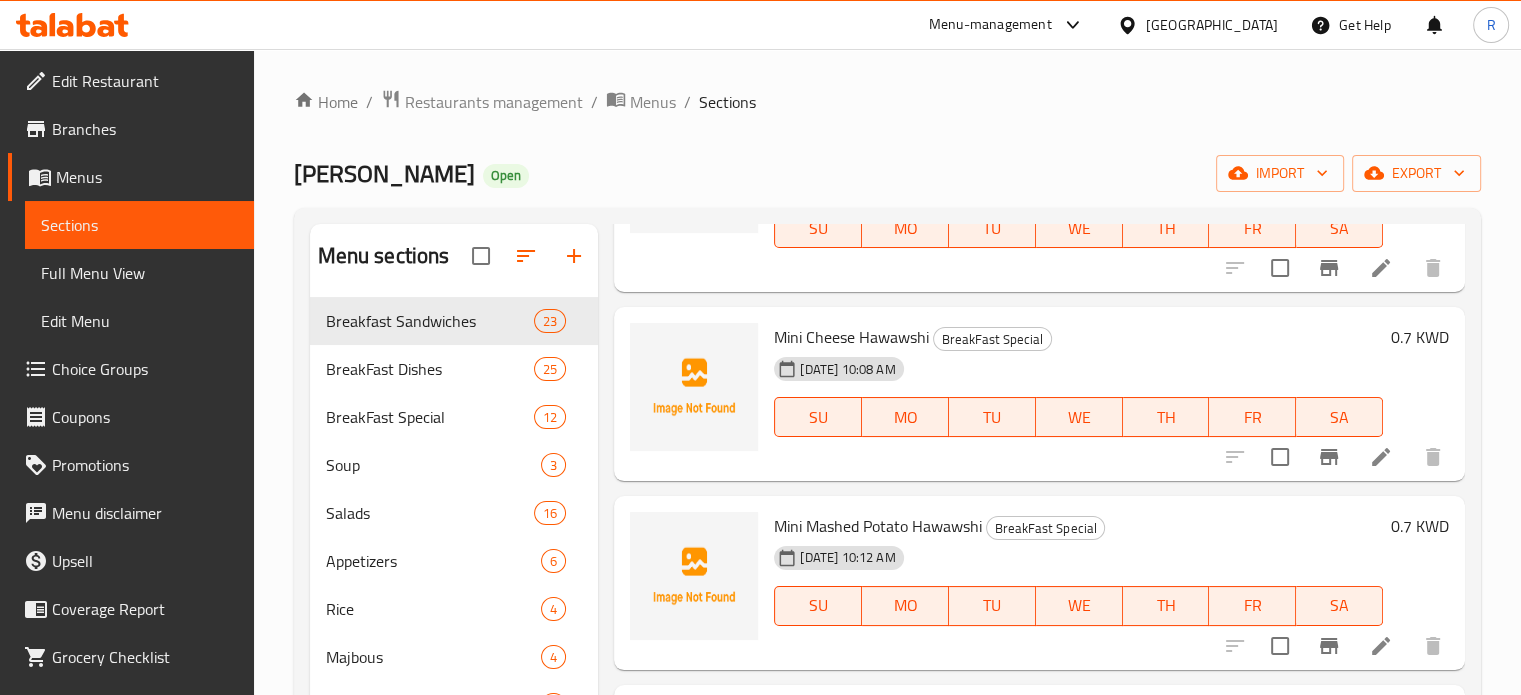 scroll, scrollTop: 0, scrollLeft: 0, axis: both 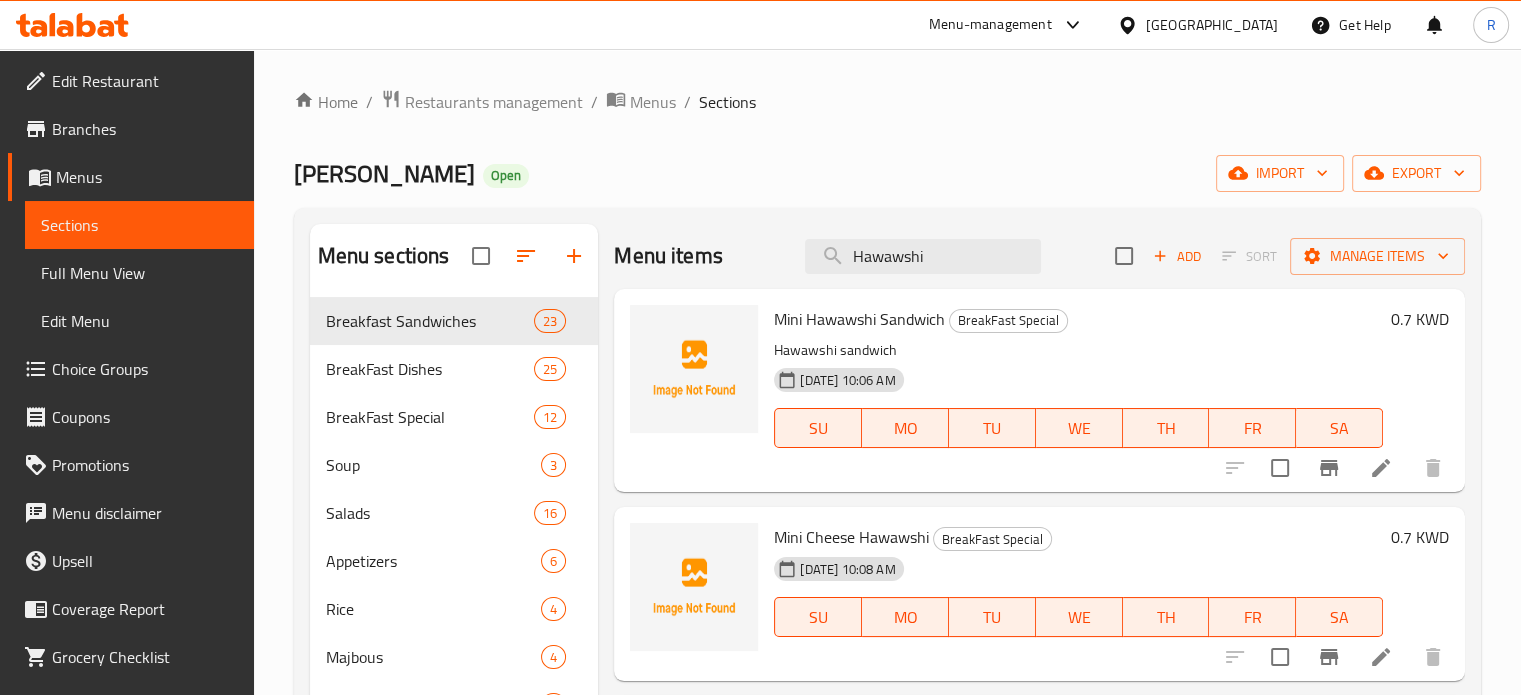 click on "Home / Restaurants management / Menus / Sections [PERSON_NAME] Open import export Menu sections Breakfast Sandwiches 23 BreakFast Dishes 25 BreakFast Special 12 Soup 3 Salads 16 Appetizers 6 Rice 4 Majbous 4 Pasta Tajins 3 [PERSON_NAME] 7 Fried Dishes and Meals 8 Tajin 17 Grills 6 Grilled Dishes and Meals 15 Mix Grills 5 Family Meals 6 Sandwiches 4 COMBO OFFERS 5 Kids Meals 2 Desserts 9 Fresh juices 19 Beverages 5 [DATE] Menu 9 Menu items Hawawshi Add Sort Manage items Mini Hawawshi Sandwich    BreakFast Special Hawawshi sandwich     [DATE] 10:06 AM SU MO TU WE TH FR SA 0.7   KWD Mini Cheese Hawawshi   BreakFast Special [DATE] 10:08 AM SU MO TU WE TH FR SA 0.7   KWD Mini Mashed Potato Hawawshi    BreakFast Special [DATE] 10:12 AM SU MO TU WE TH FR SA 0.7   KWD Hawawshi Baladi   Grills Ground beef, minced onion, chopped parsley, salt, black pepper, allspice, vegetable oil, flatbread [DATE] 05:16 PM SU MO TU WE TH FR [PERSON_NAME] specific 1.9   KWD Mixed Grill Meal, Liver, Sausage And Mumbar   Grills SU" at bounding box center (887, 757) 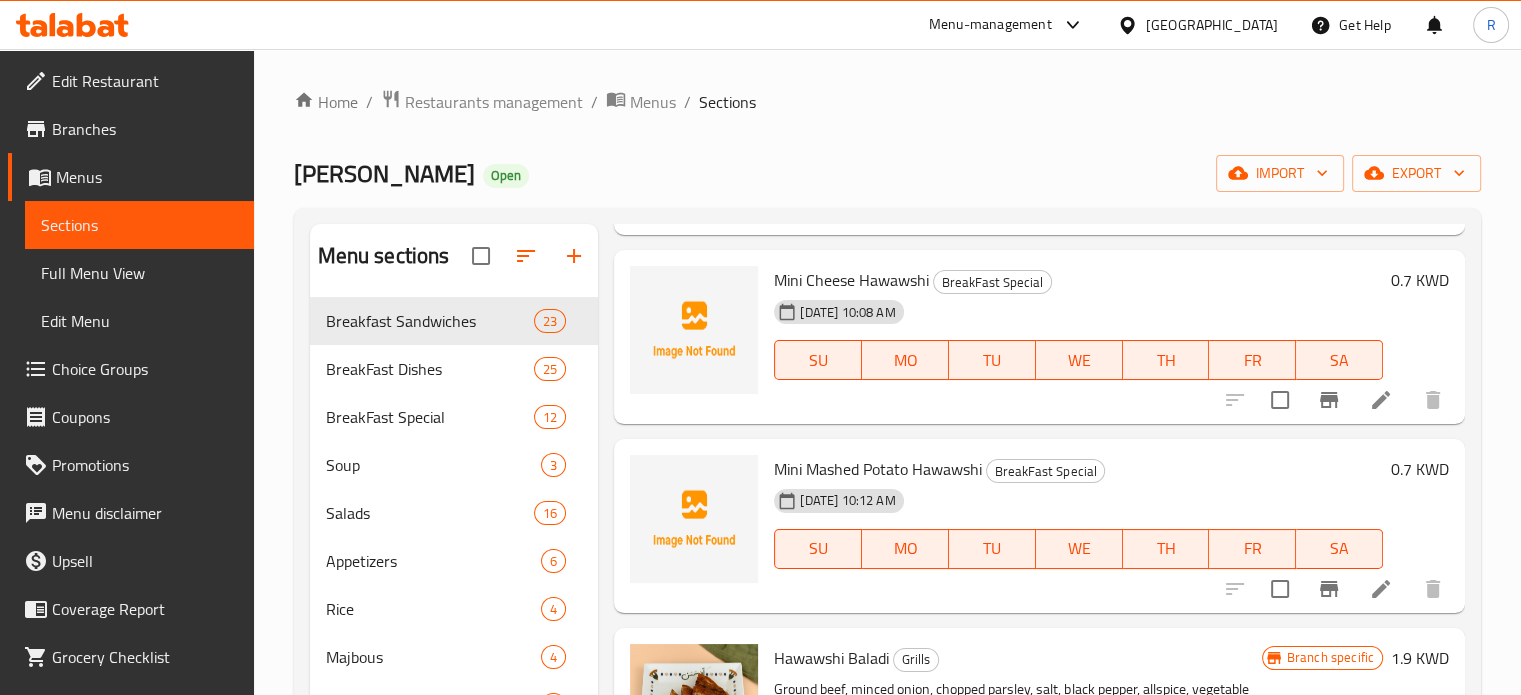 scroll, scrollTop: 409, scrollLeft: 0, axis: vertical 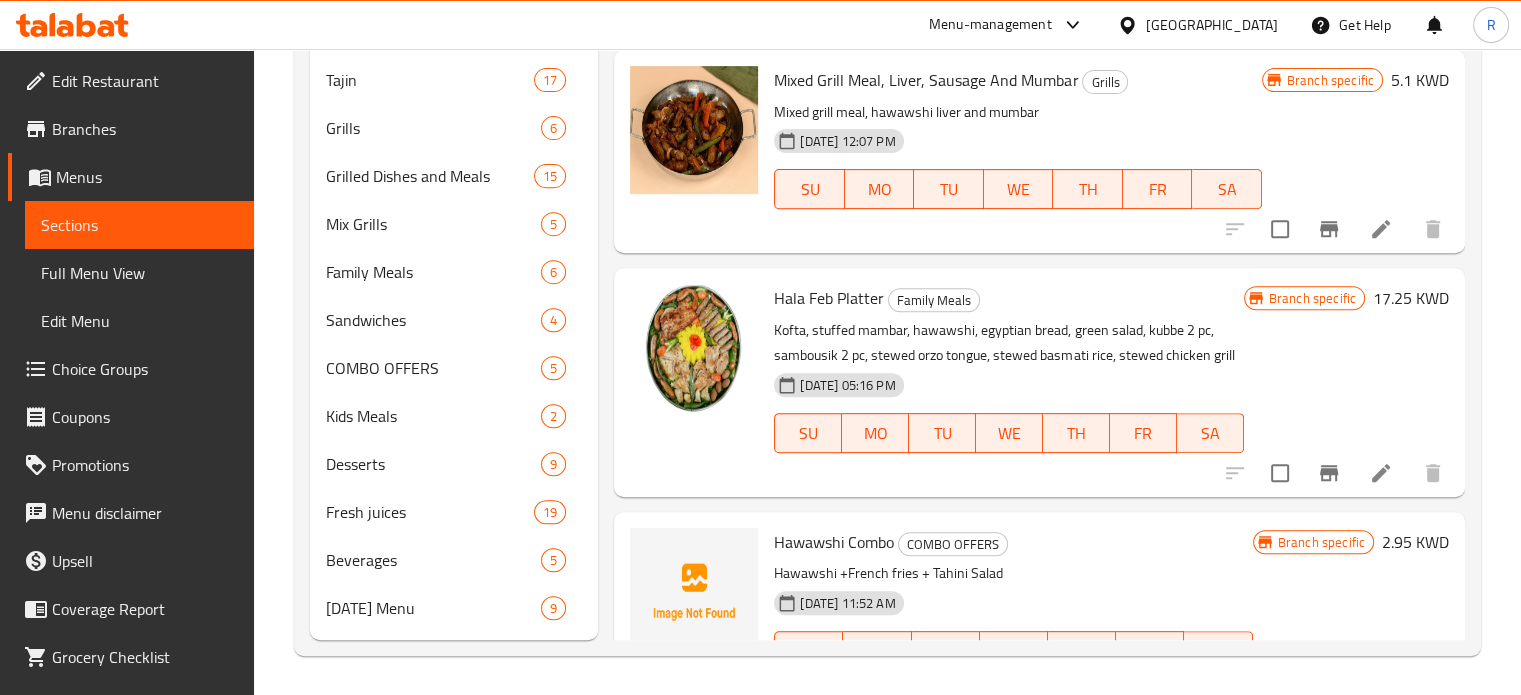 drag, startPoint x: 1384, startPoint y: 127, endPoint x: 1349, endPoint y: 145, distance: 39.357338 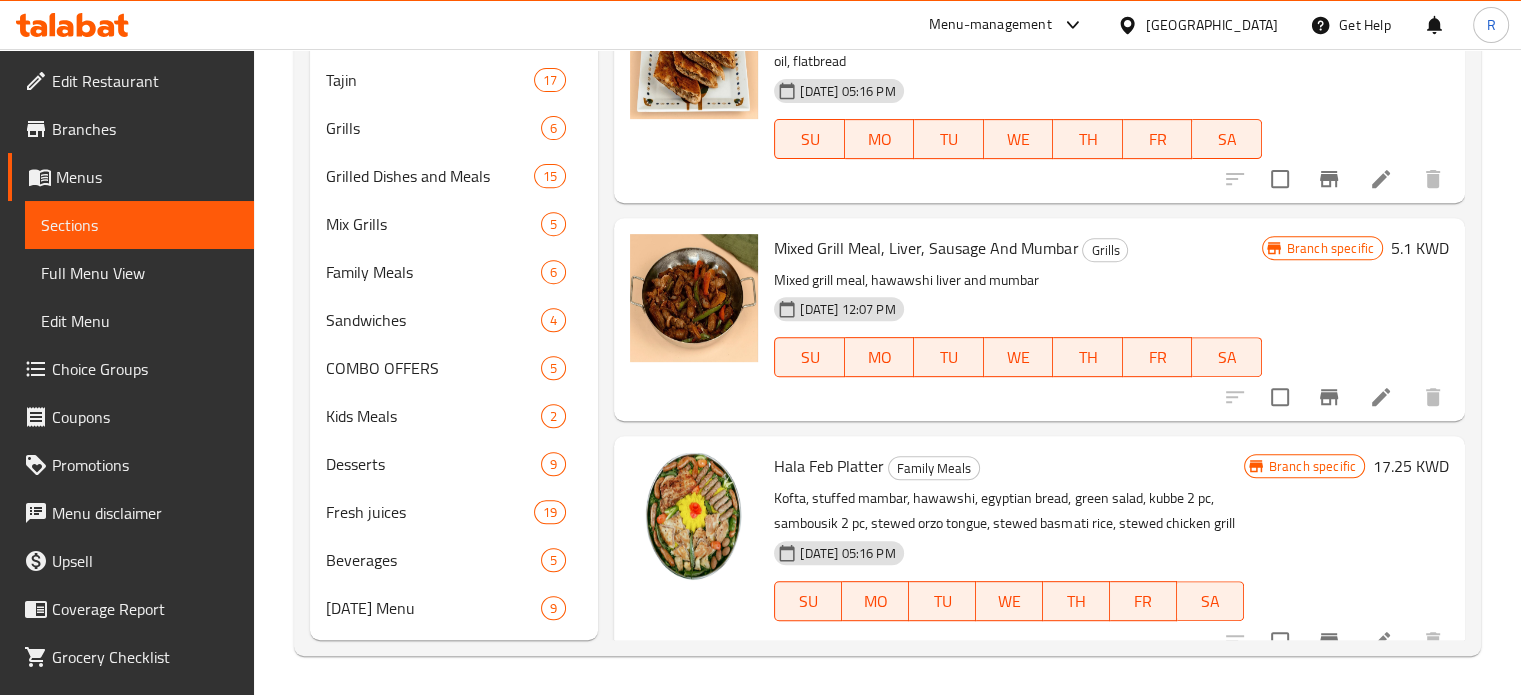 scroll, scrollTop: 0, scrollLeft: 0, axis: both 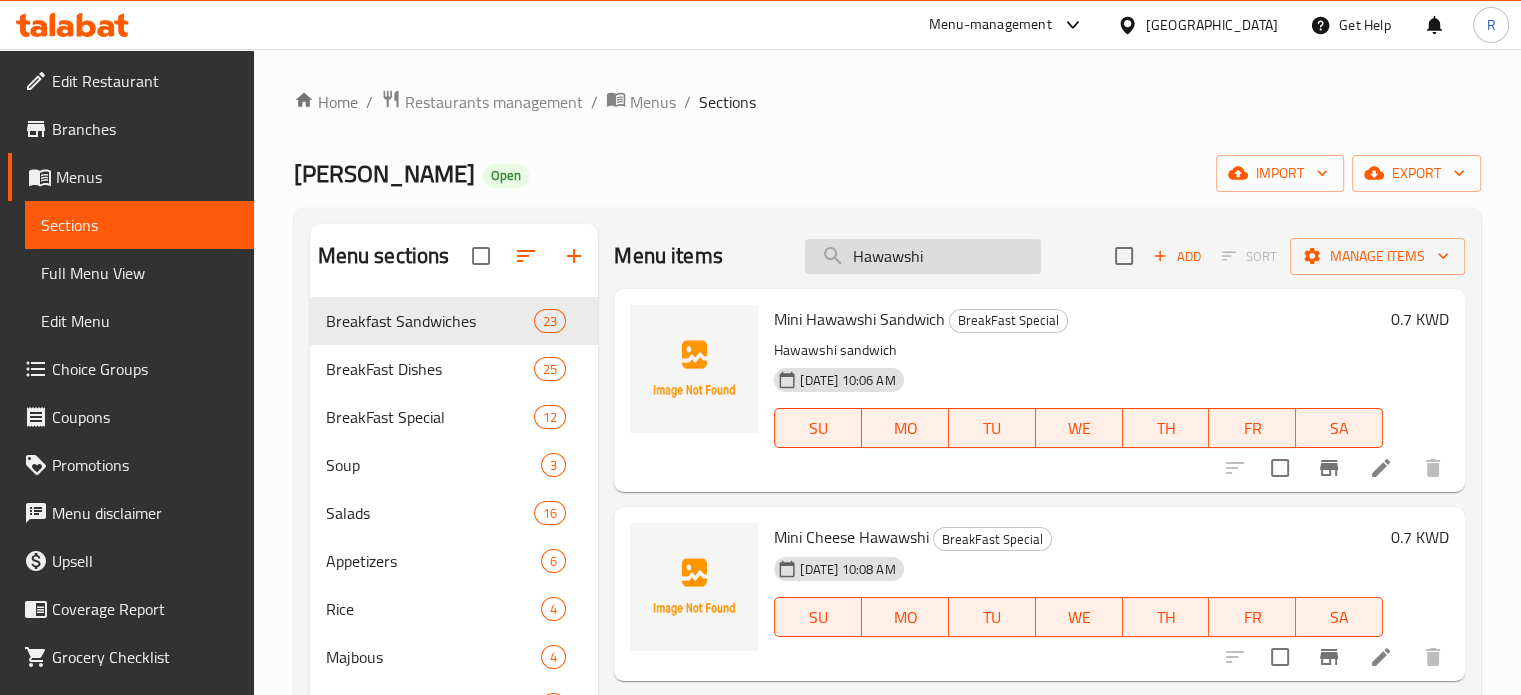 click on "Hawawshi" at bounding box center (923, 256) 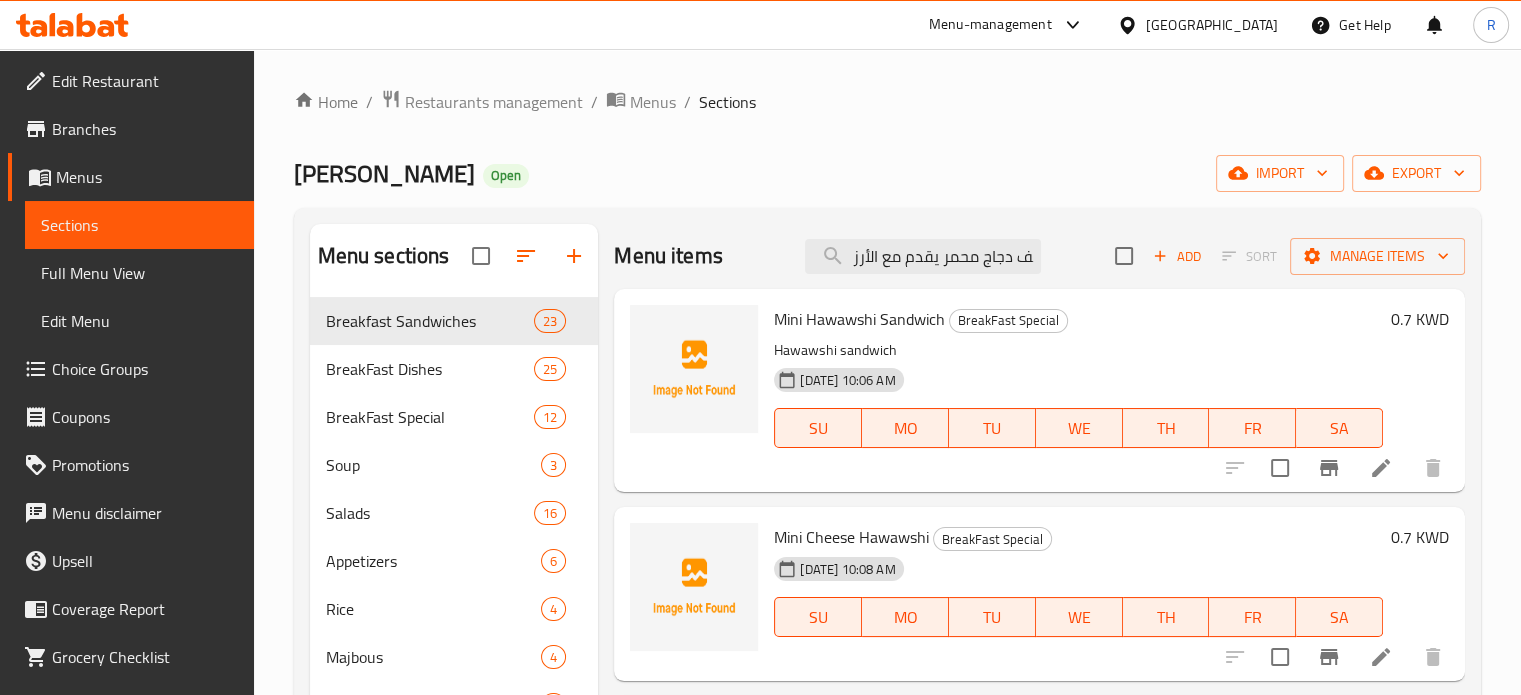 scroll, scrollTop: 0, scrollLeft: 204, axis: horizontal 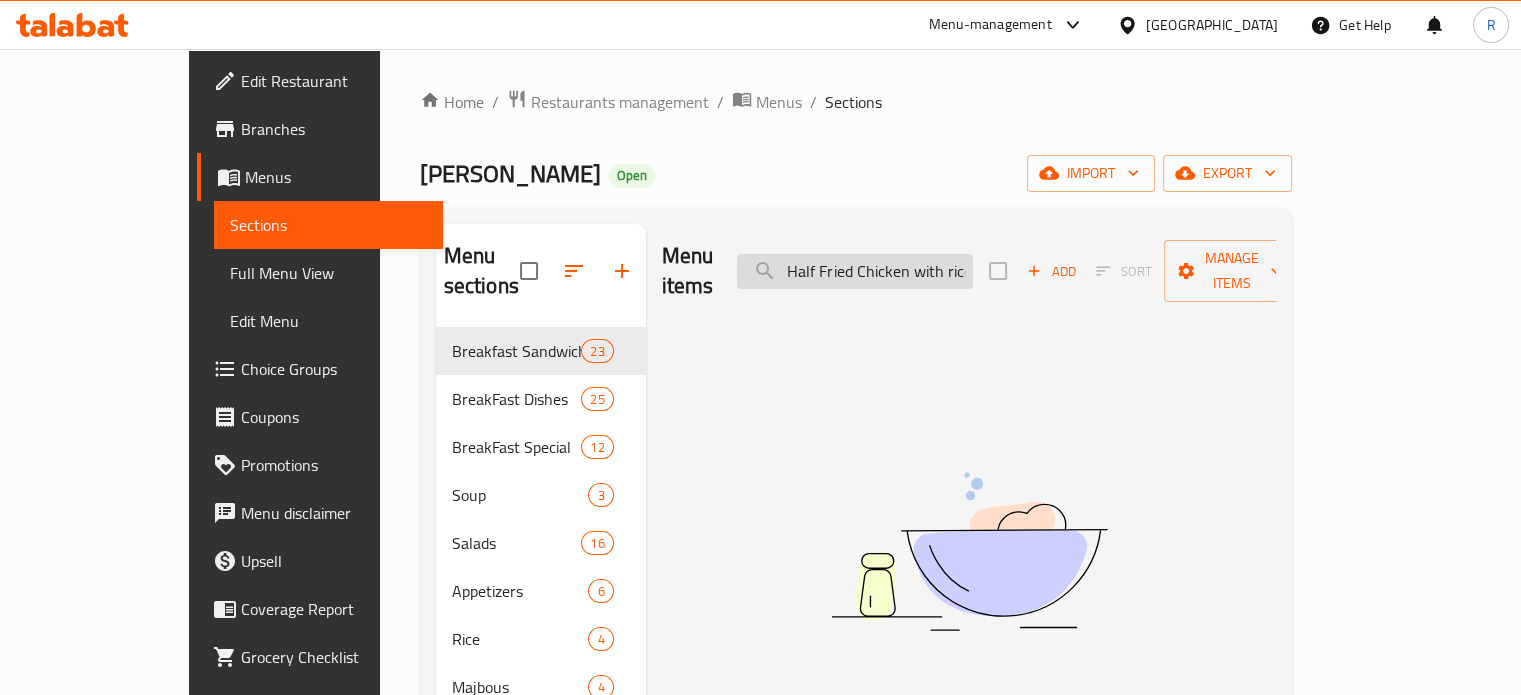 click on "نصف دجاج محمر يقدم مع الأرز  Half Fried Chicken with rice" at bounding box center (855, 271) 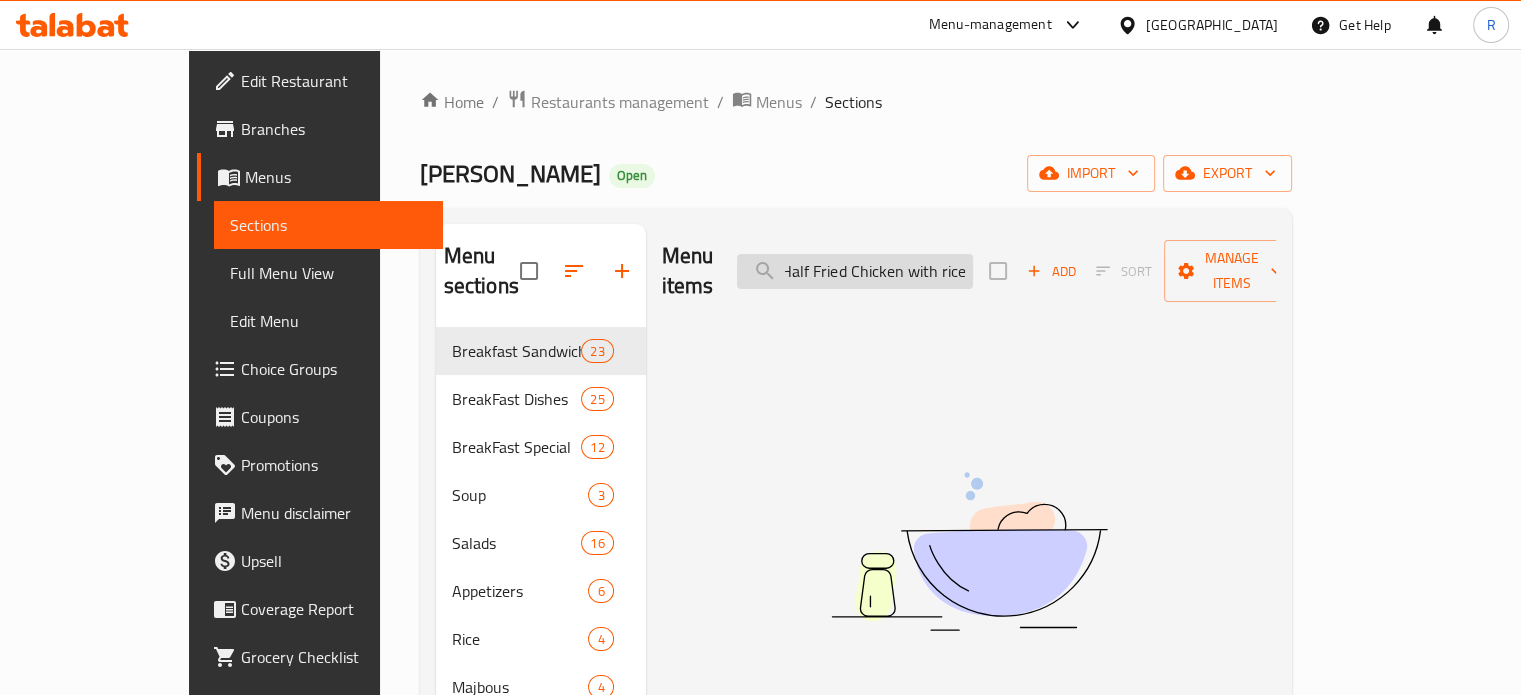 scroll, scrollTop: 0, scrollLeft: 208, axis: horizontal 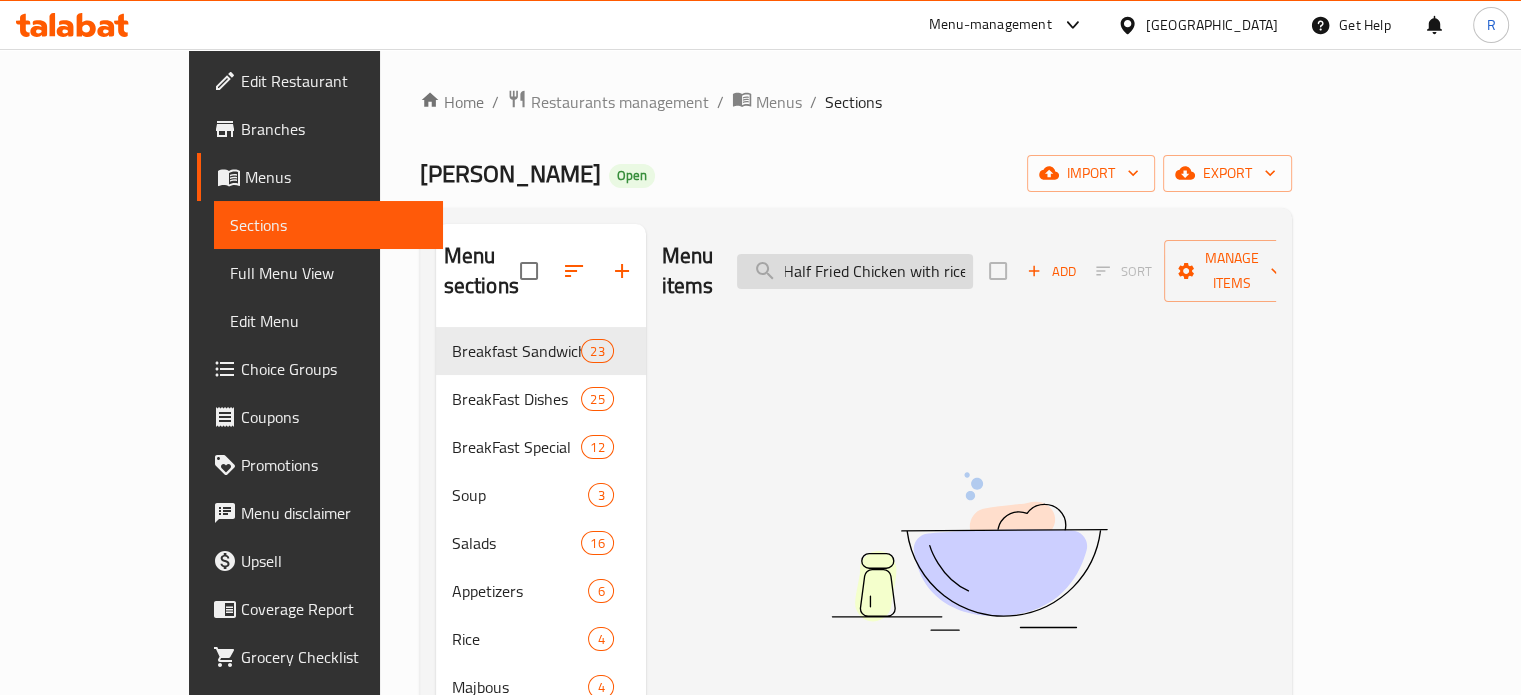 click on "نصف دجاج محمر يقدم مع الأرز  Half Fried Chicken with rice" at bounding box center (855, 271) 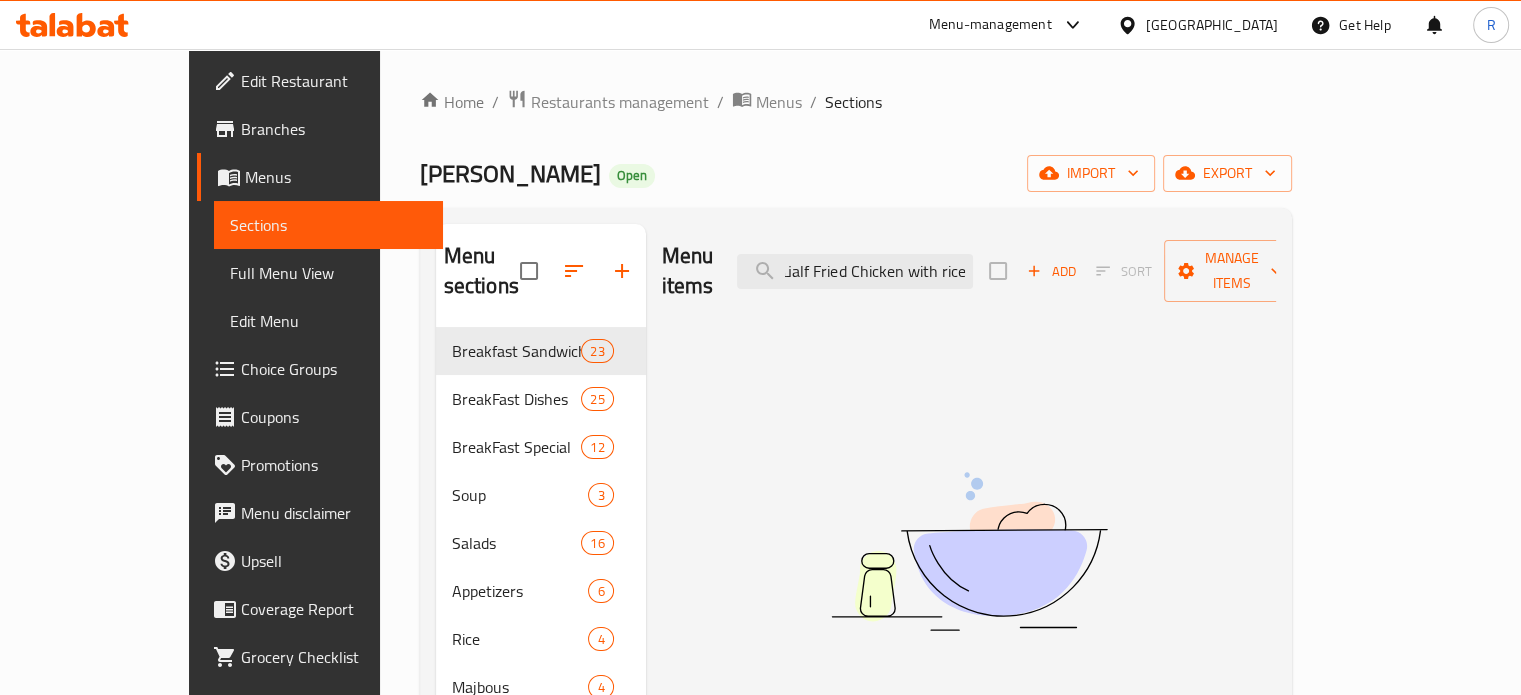 scroll, scrollTop: 0, scrollLeft: 18, axis: horizontal 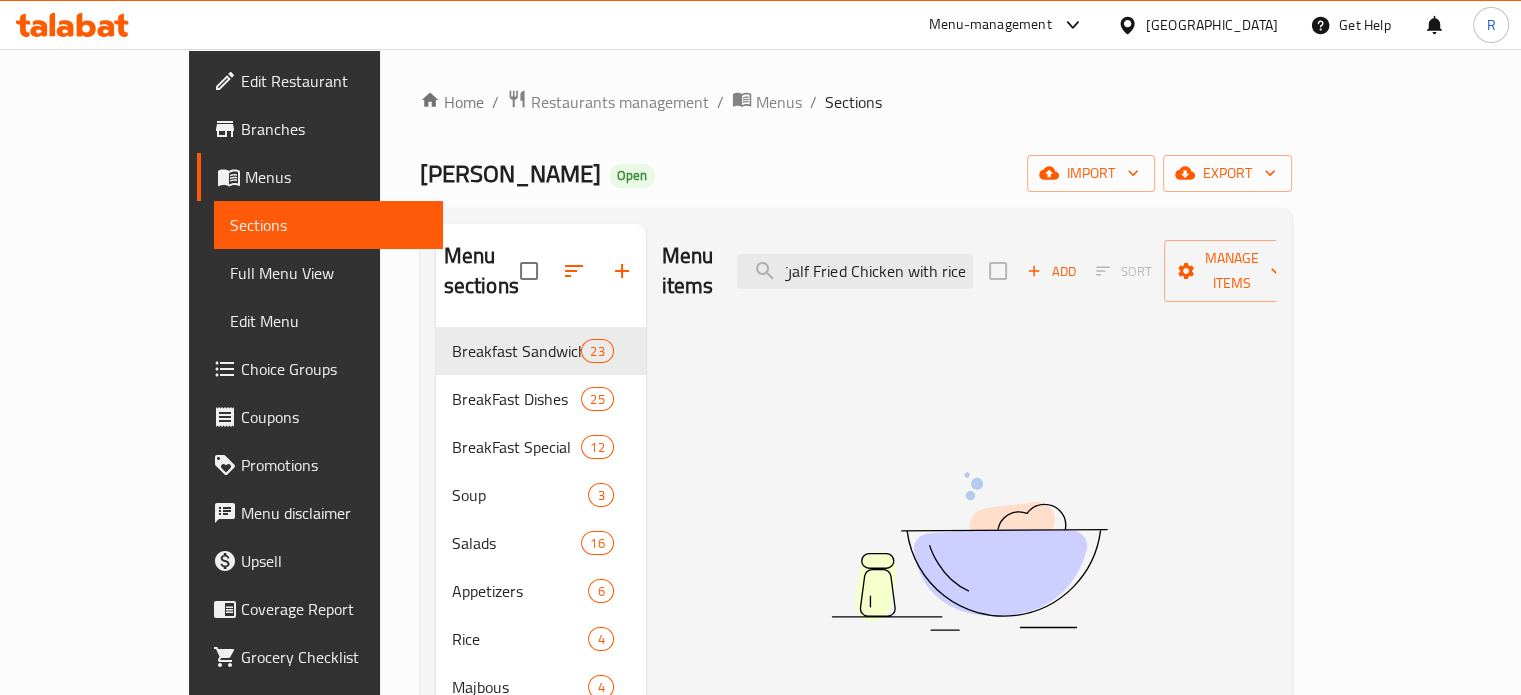 type on "alf Fried Chicken with rice" 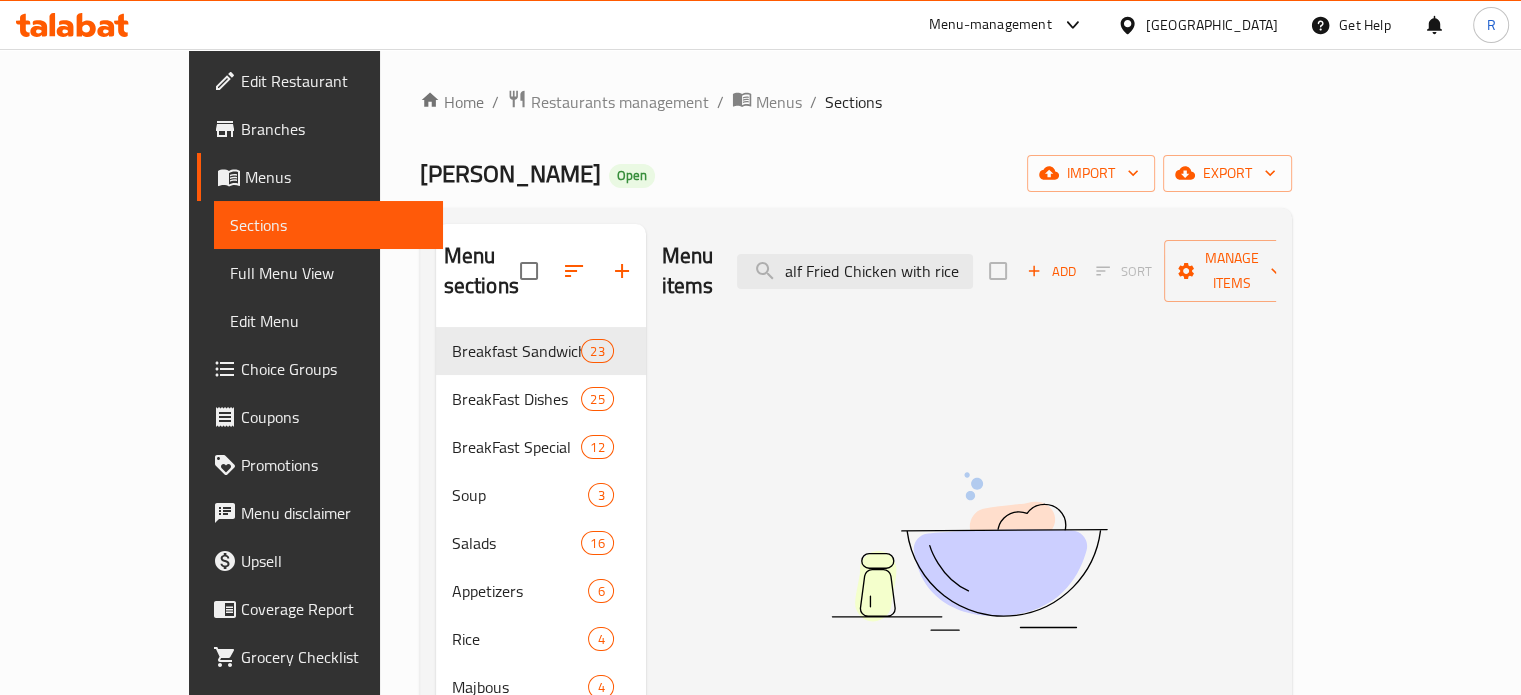 scroll, scrollTop: 0, scrollLeft: 0, axis: both 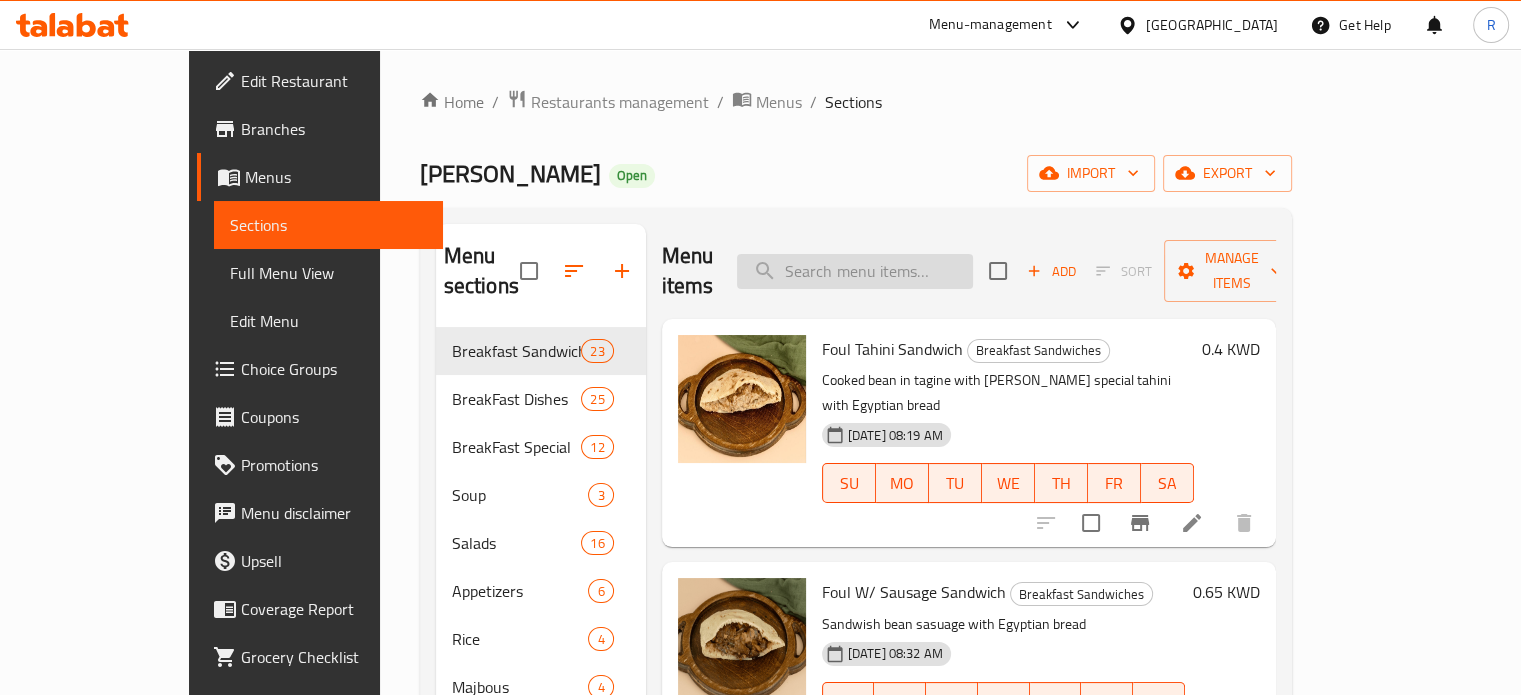 click at bounding box center [855, 271] 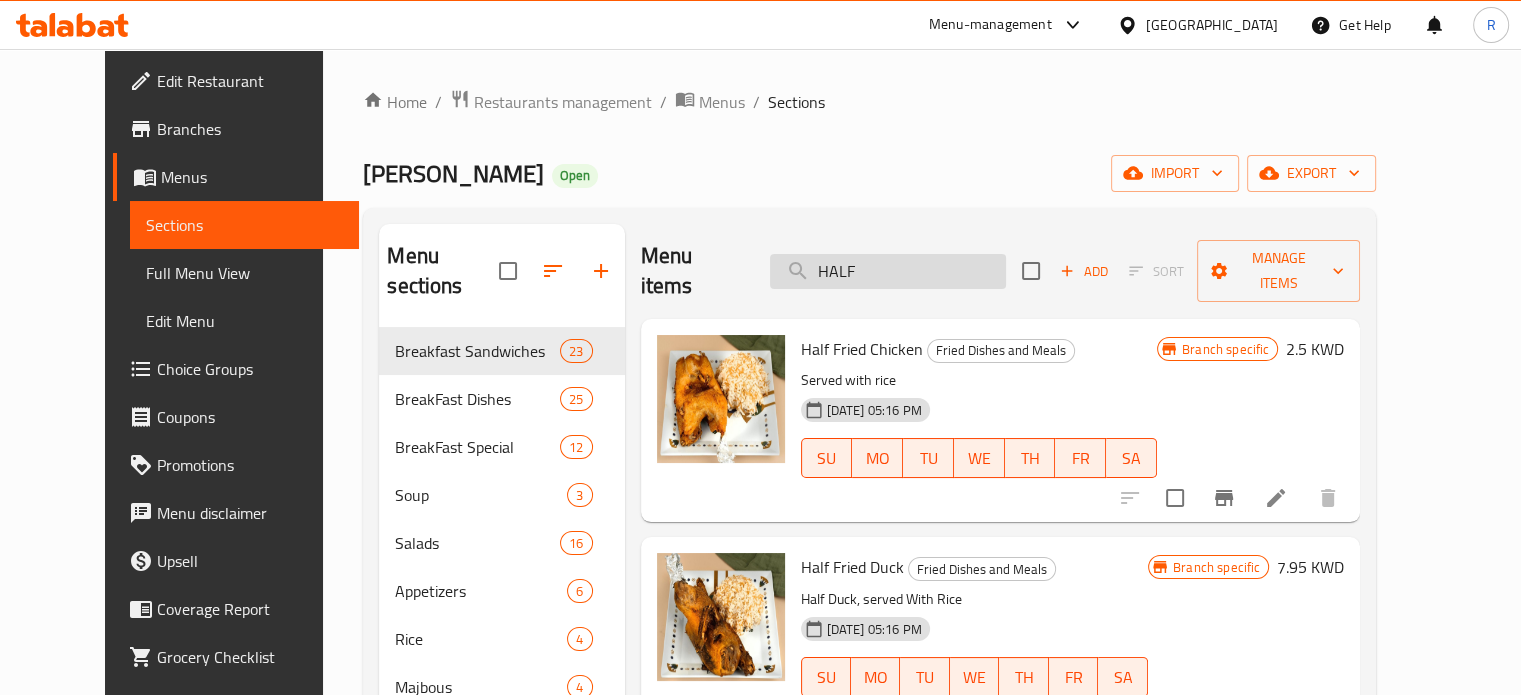type on "HALF" 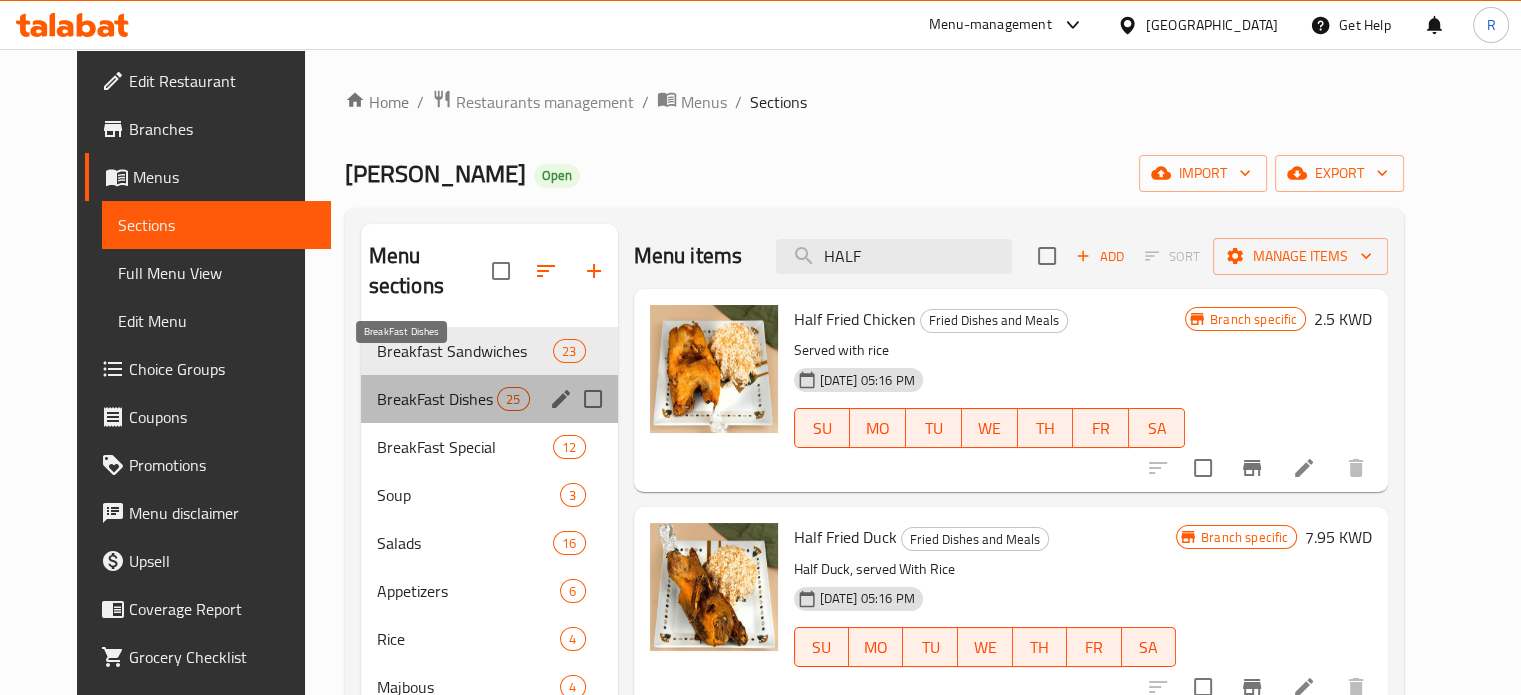 click on "BreakFast Dishes" at bounding box center [437, 399] 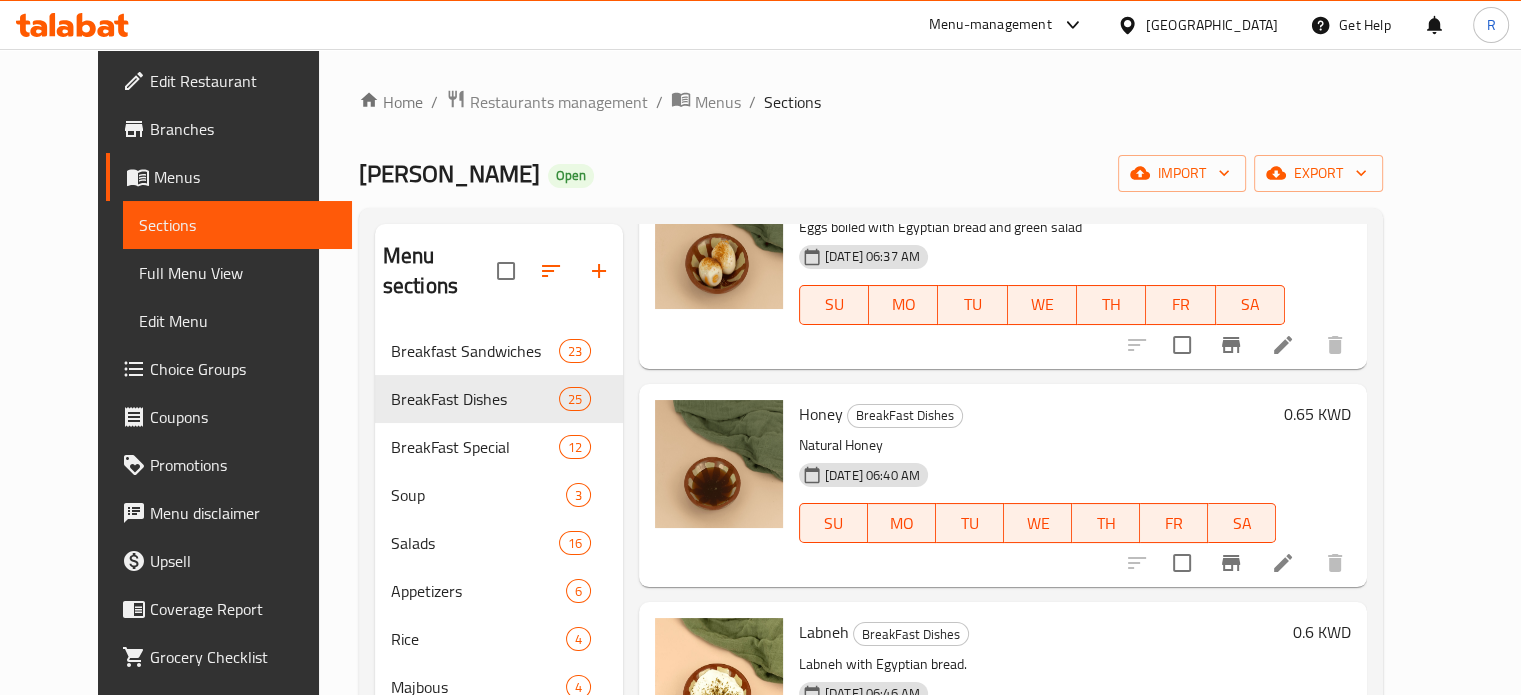scroll, scrollTop: 4352, scrollLeft: 0, axis: vertical 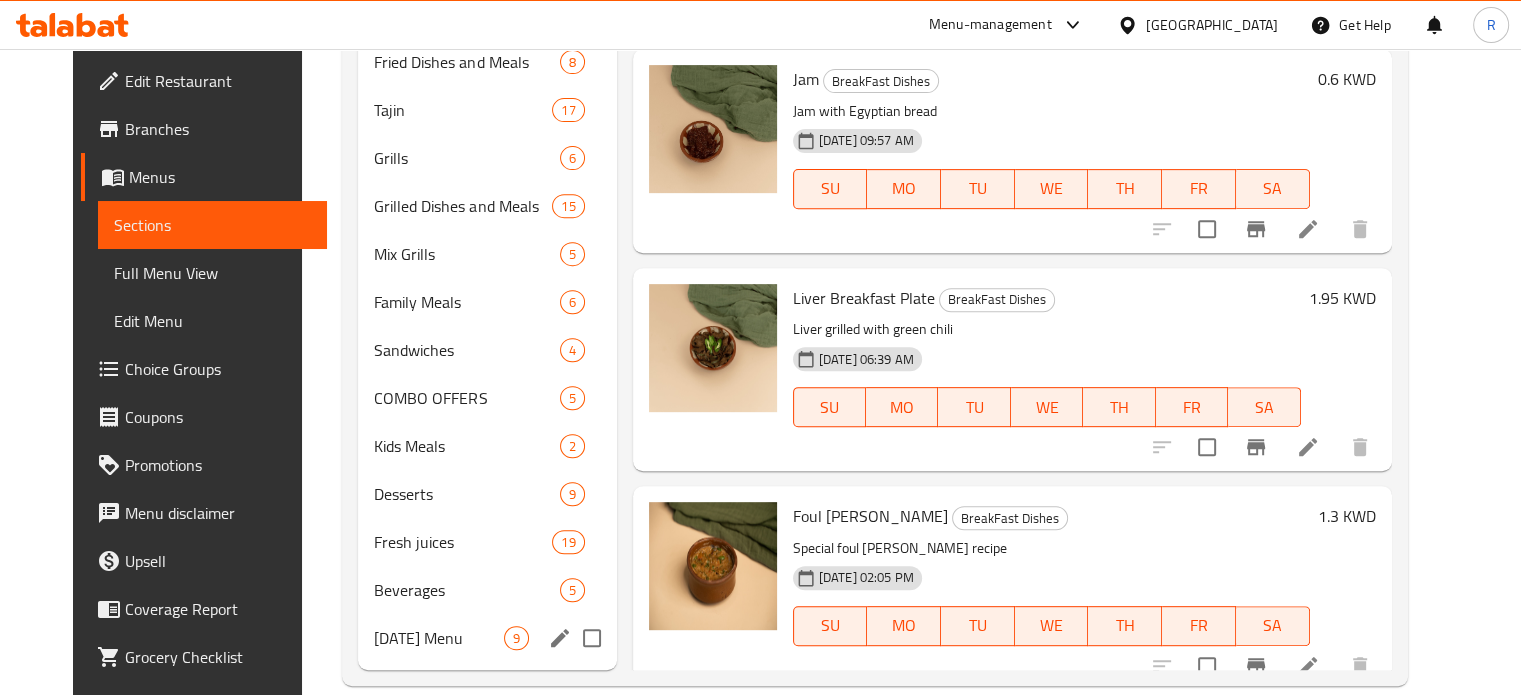click on "[DATE] Menu" at bounding box center (438, 638) 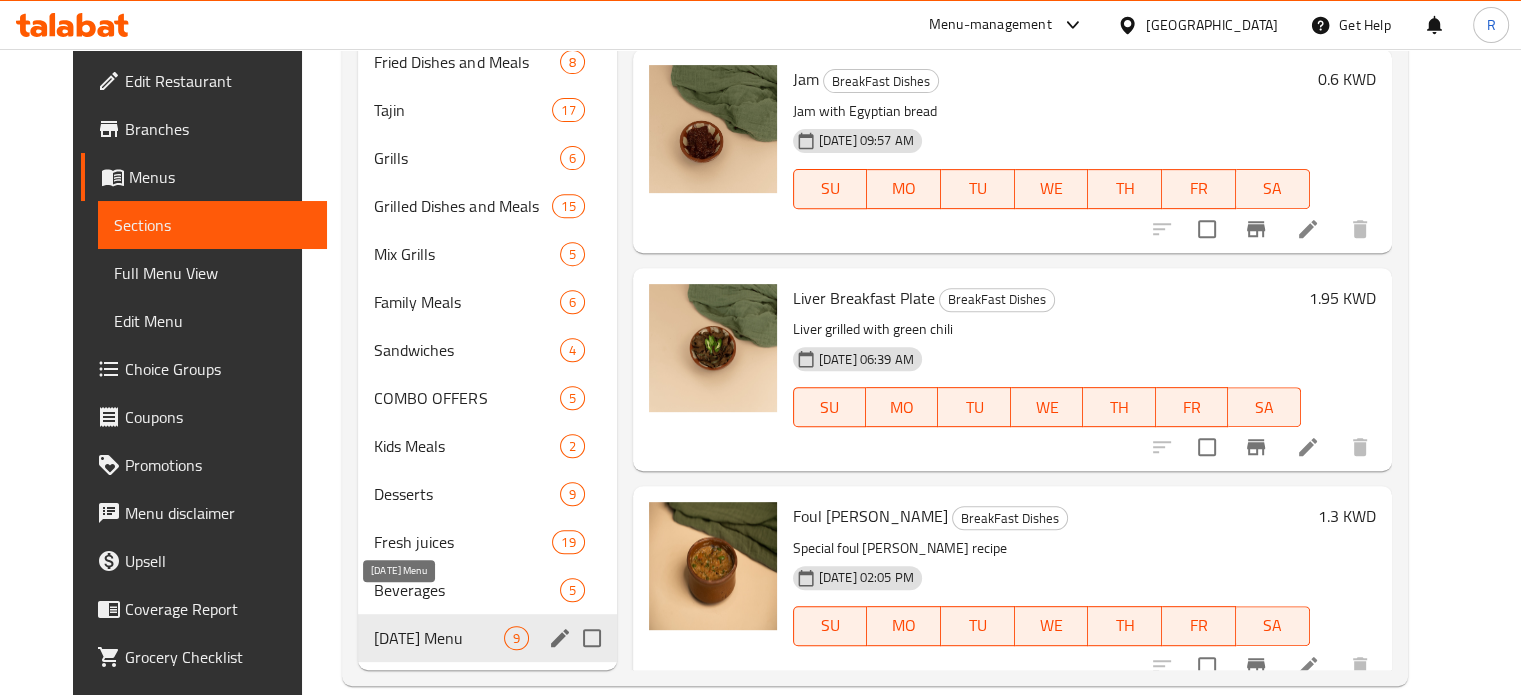 scroll, scrollTop: 906, scrollLeft: 0, axis: vertical 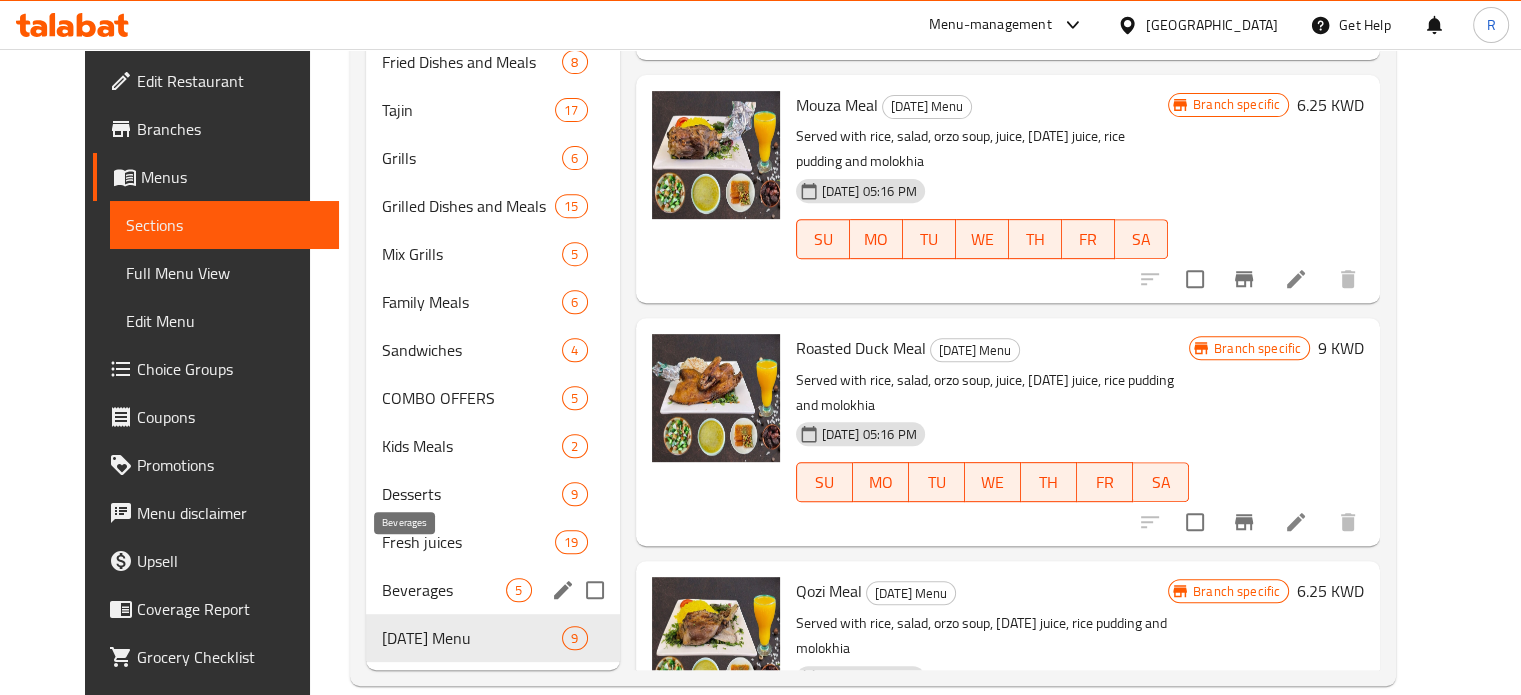 click on "Beverages" at bounding box center (444, 590) 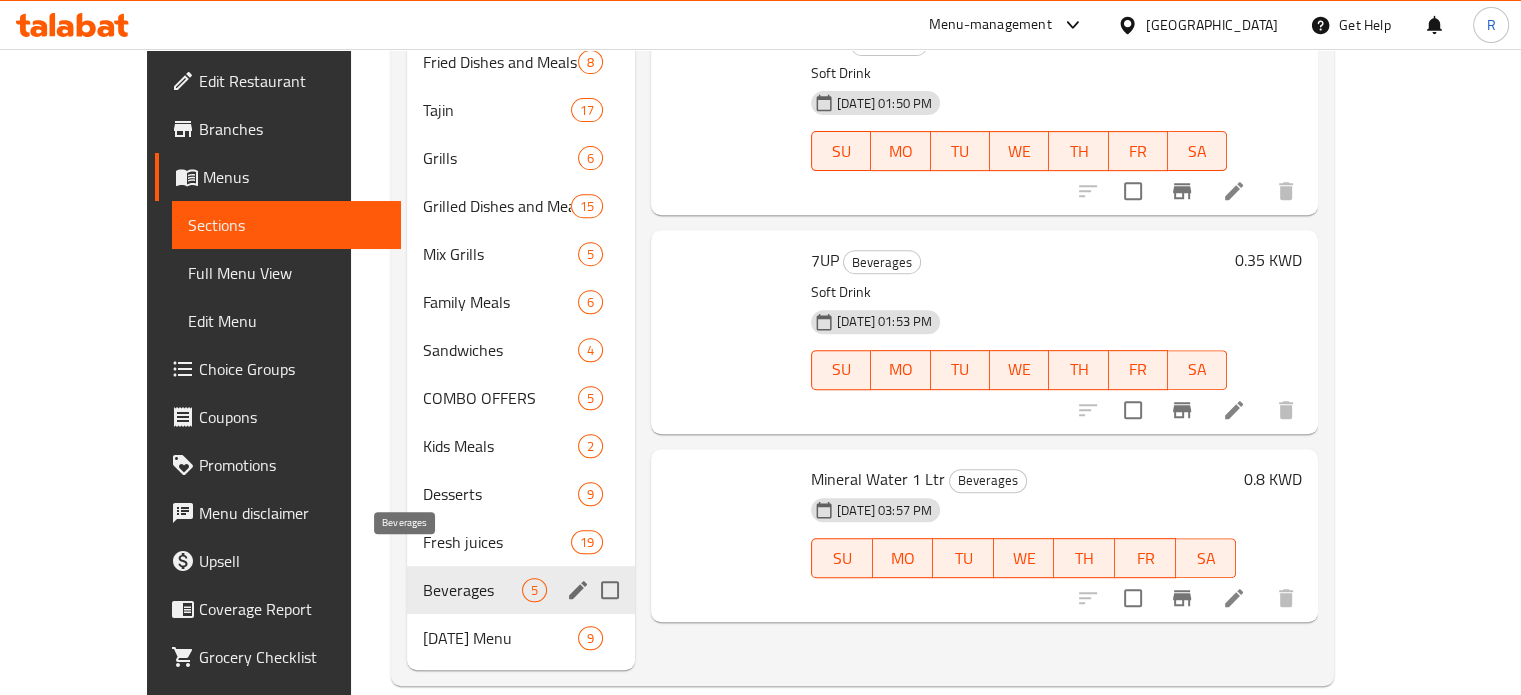 scroll, scrollTop: 0, scrollLeft: 0, axis: both 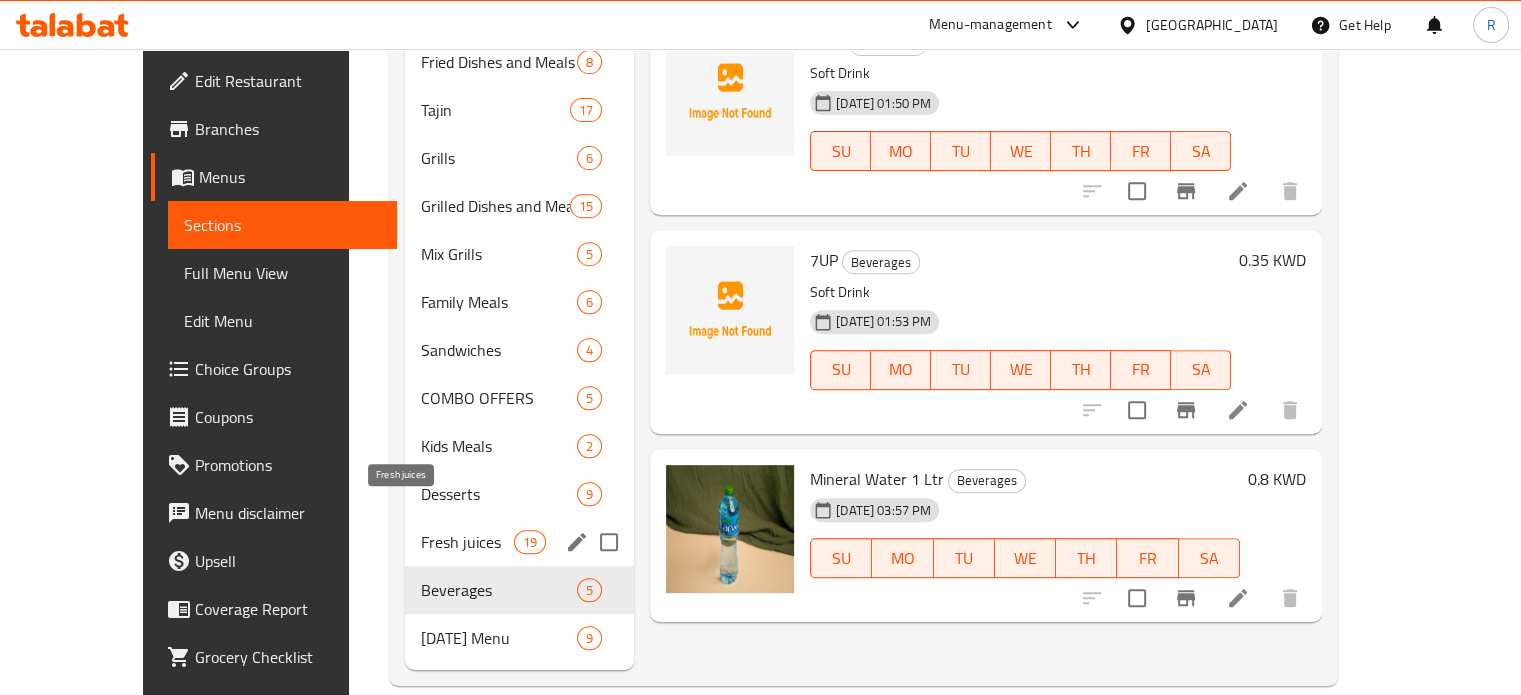 click on "Fresh juices" at bounding box center (467, 542) 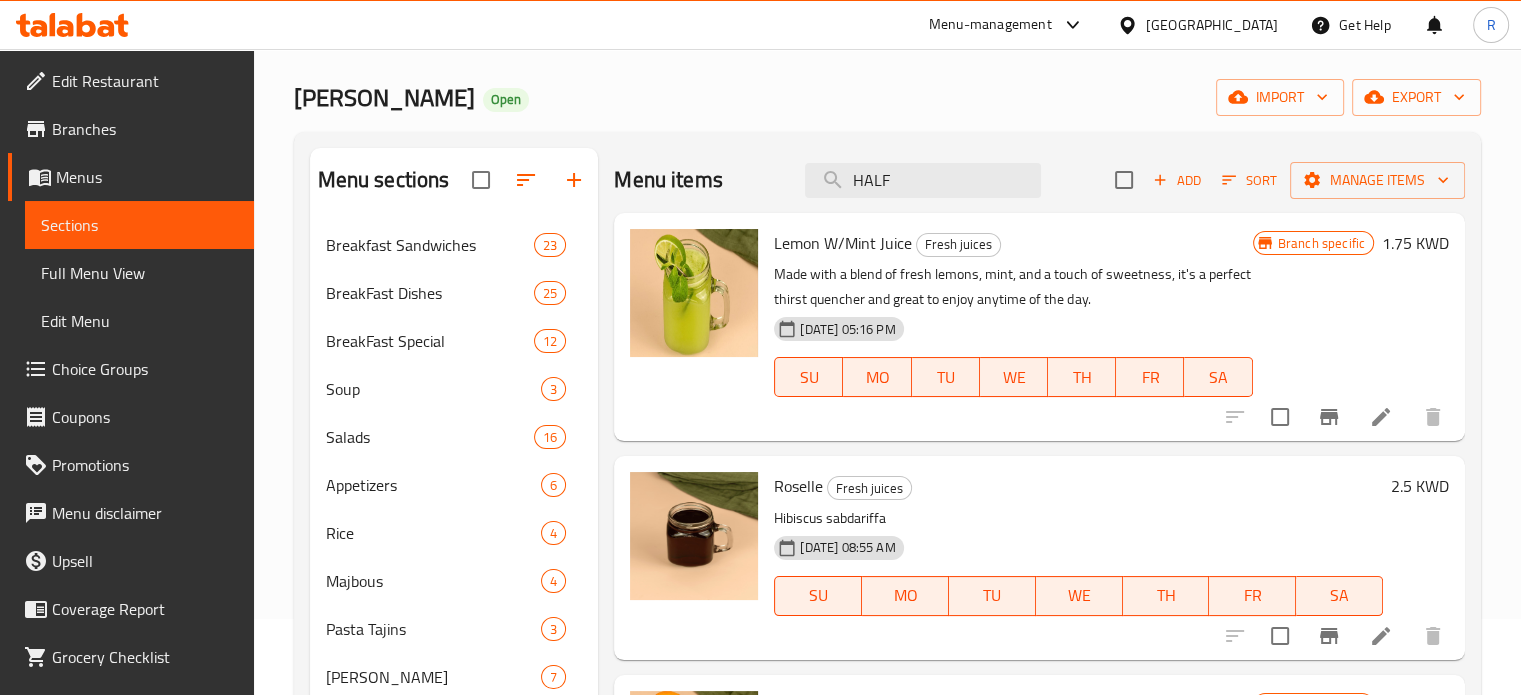 scroll, scrollTop: 69, scrollLeft: 0, axis: vertical 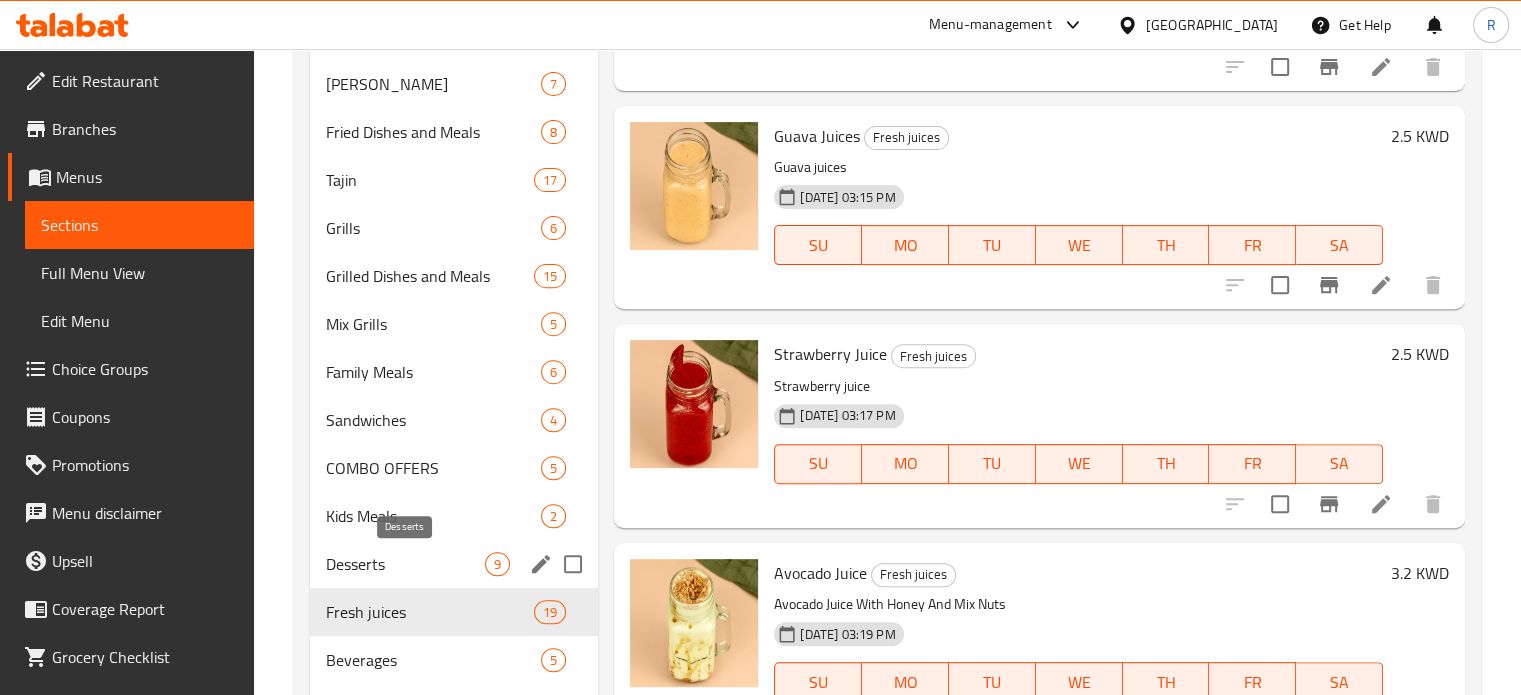 click on "Desserts" at bounding box center (406, 564) 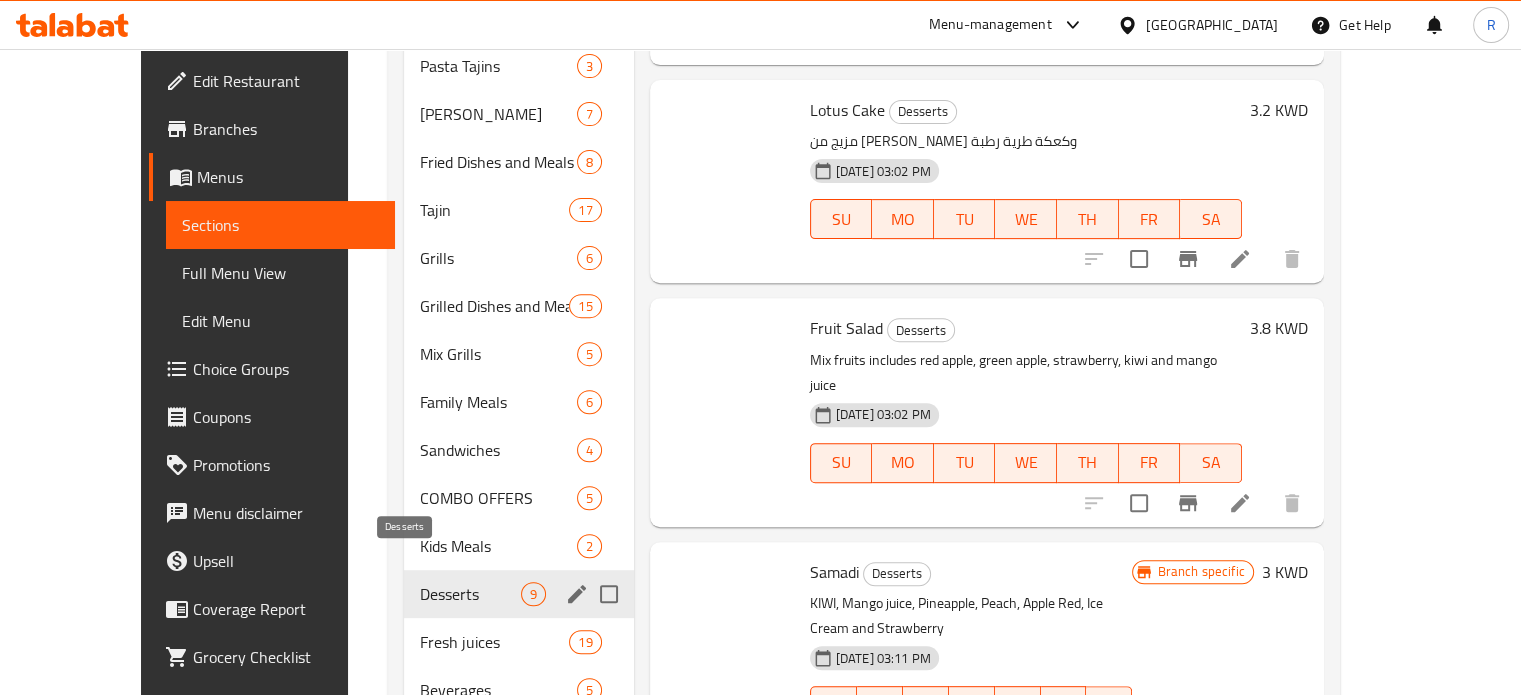 scroll, scrollTop: 801, scrollLeft: 0, axis: vertical 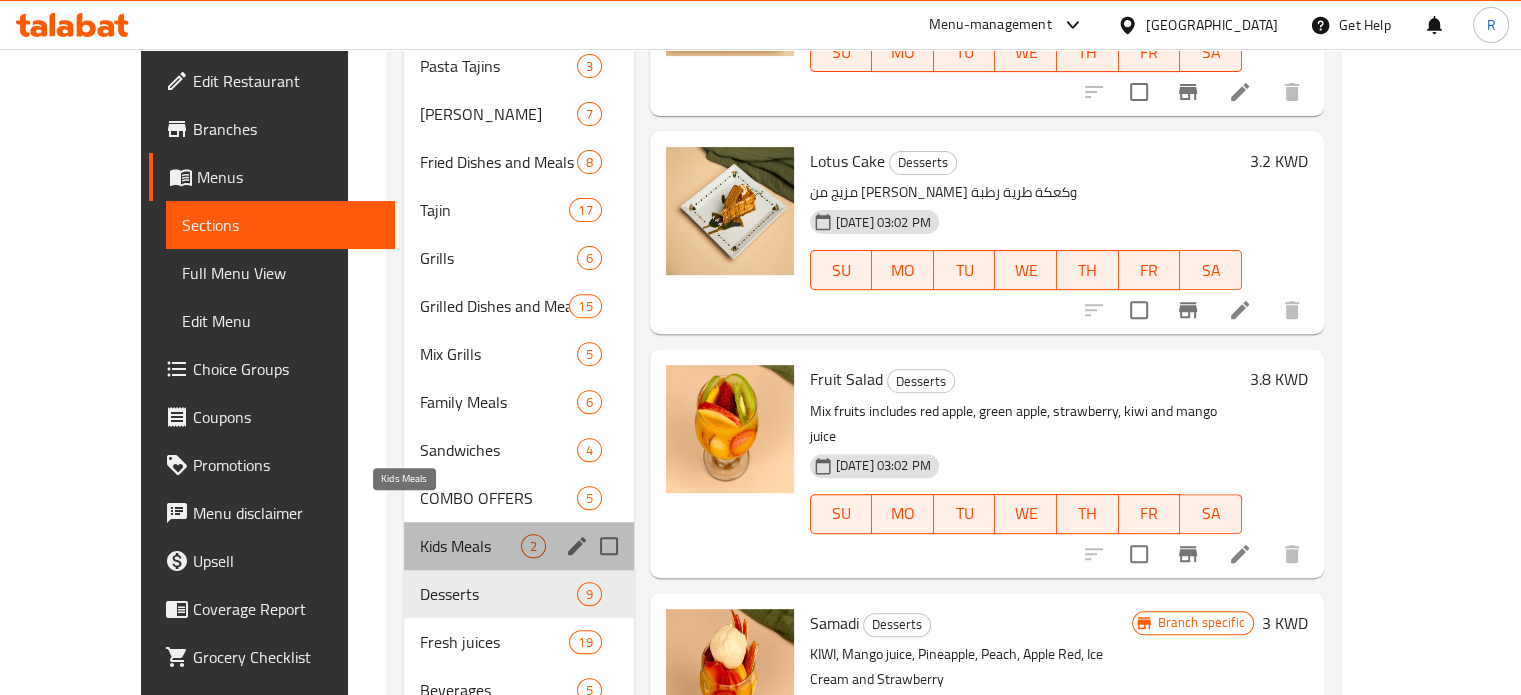 click on "Kids Meals" at bounding box center [470, 546] 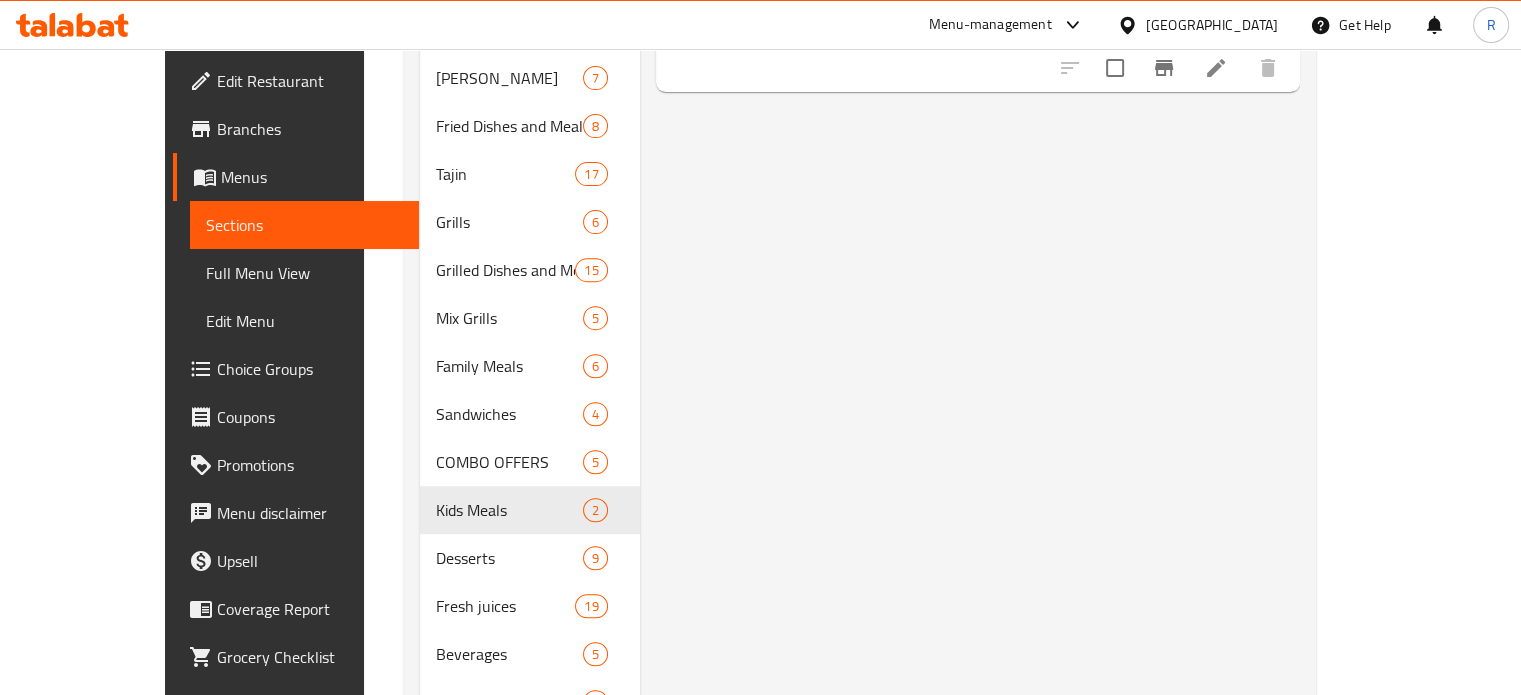 scroll, scrollTop: 712, scrollLeft: 0, axis: vertical 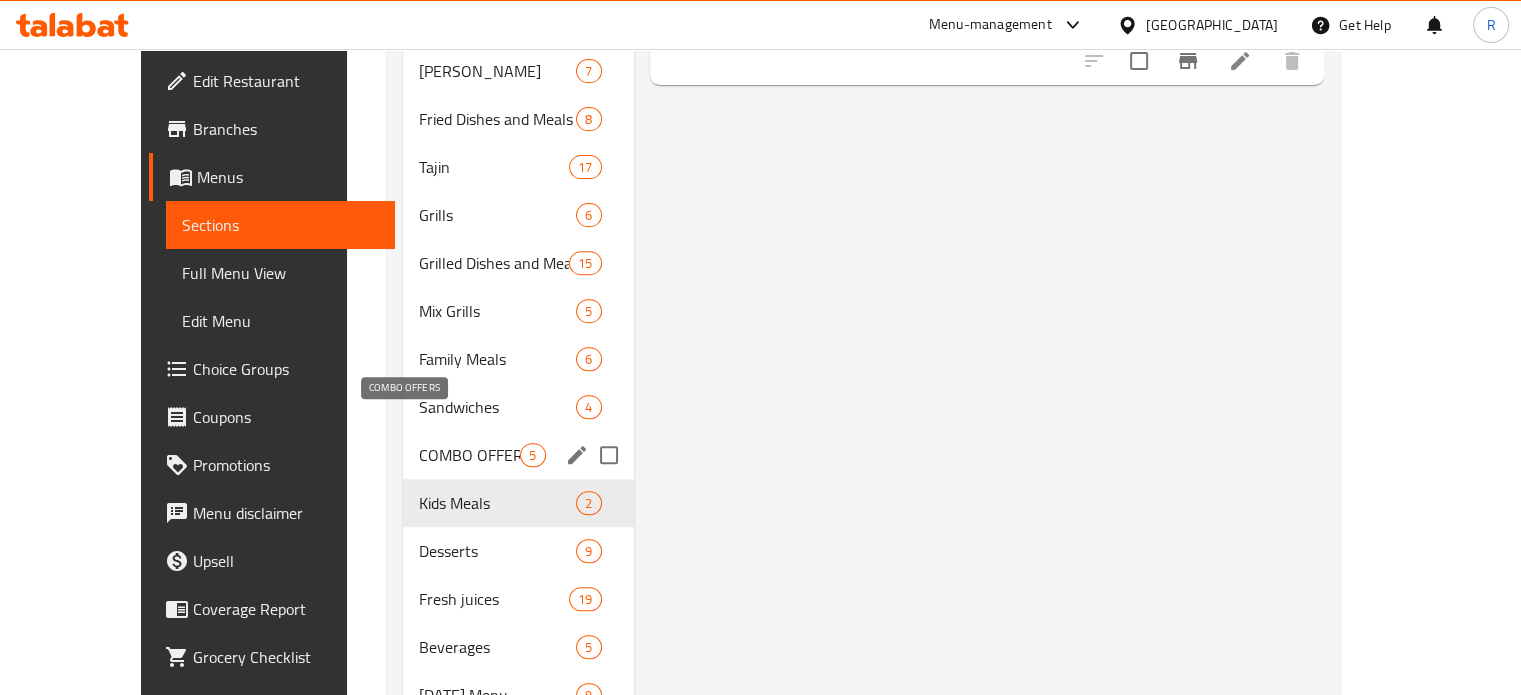 click on "COMBO OFFERS" at bounding box center [469, 455] 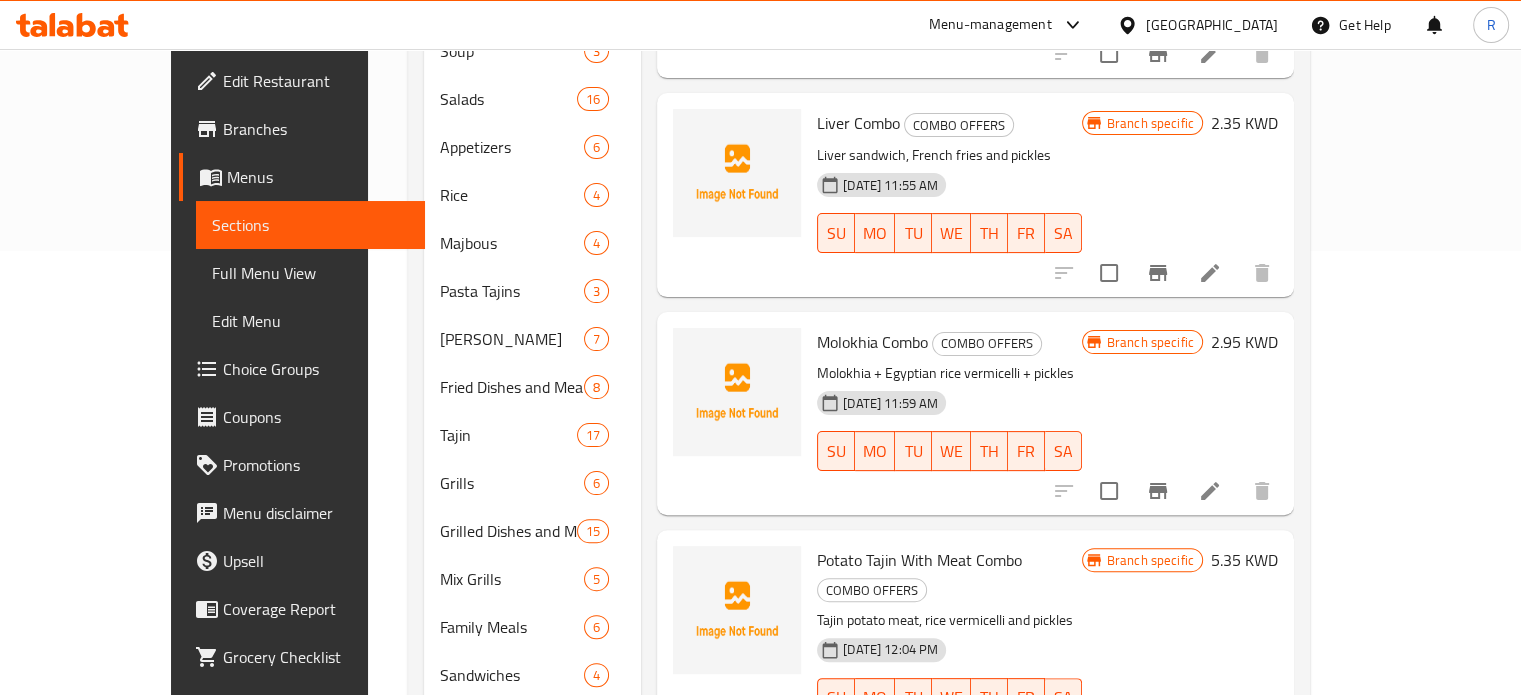 scroll, scrollTop: 412, scrollLeft: 0, axis: vertical 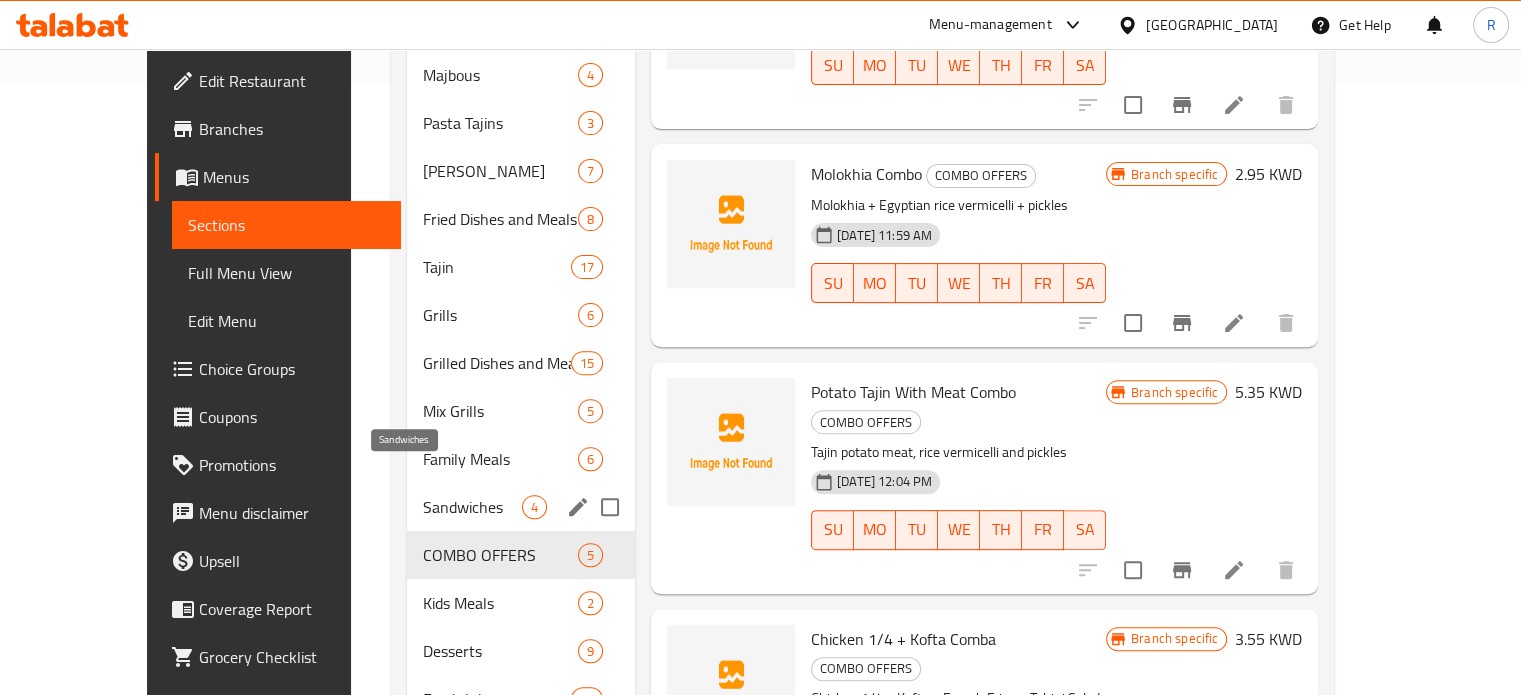 click on "Sandwiches" at bounding box center [472, 507] 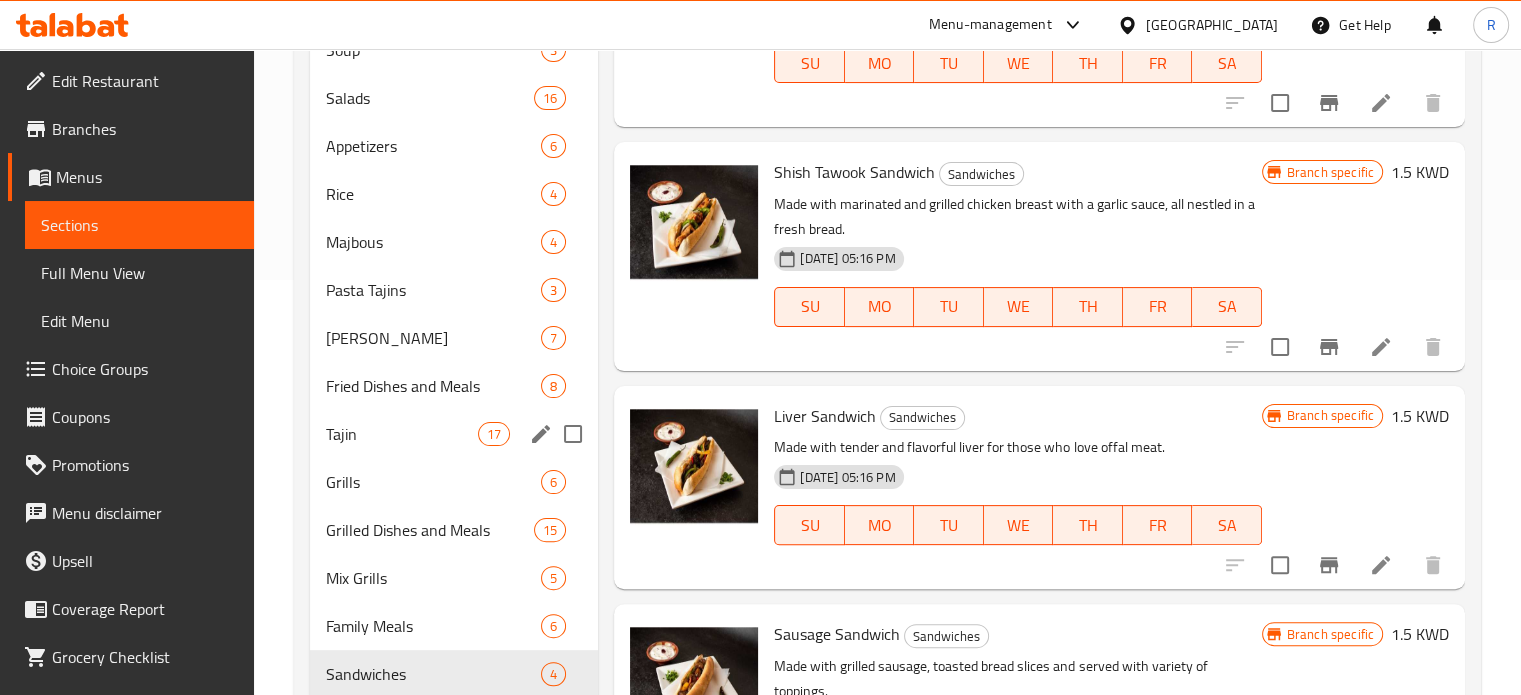 scroll, scrollTop: 612, scrollLeft: 0, axis: vertical 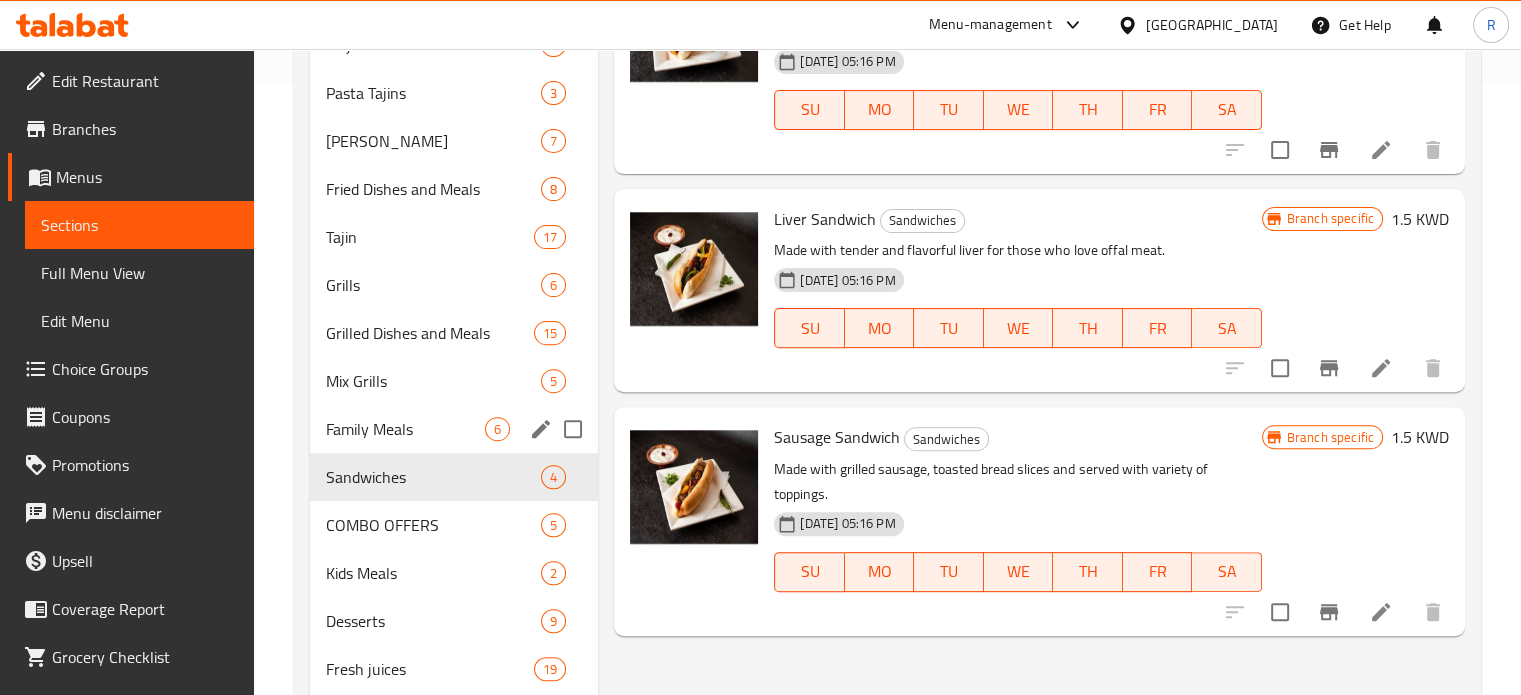 click on "Family Meals 6" at bounding box center (454, 429) 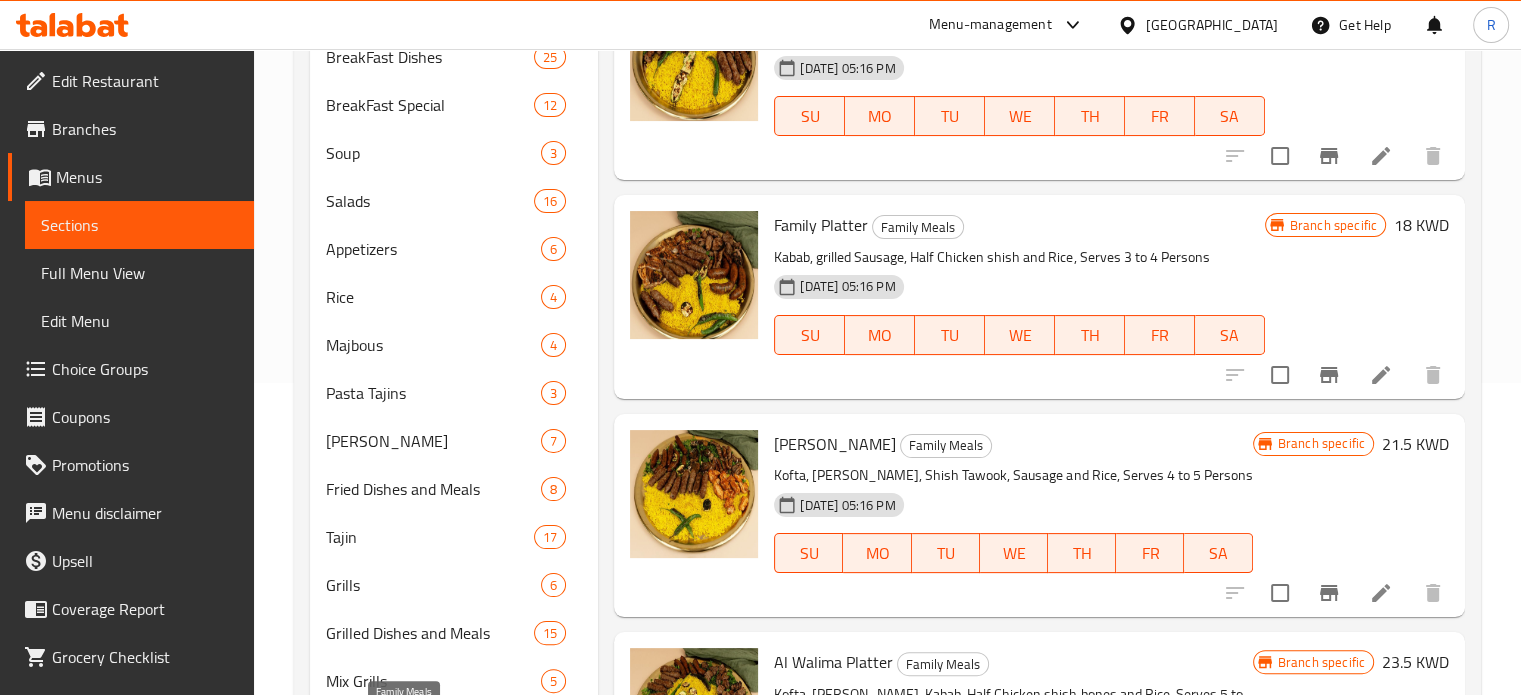 scroll, scrollTop: 612, scrollLeft: 0, axis: vertical 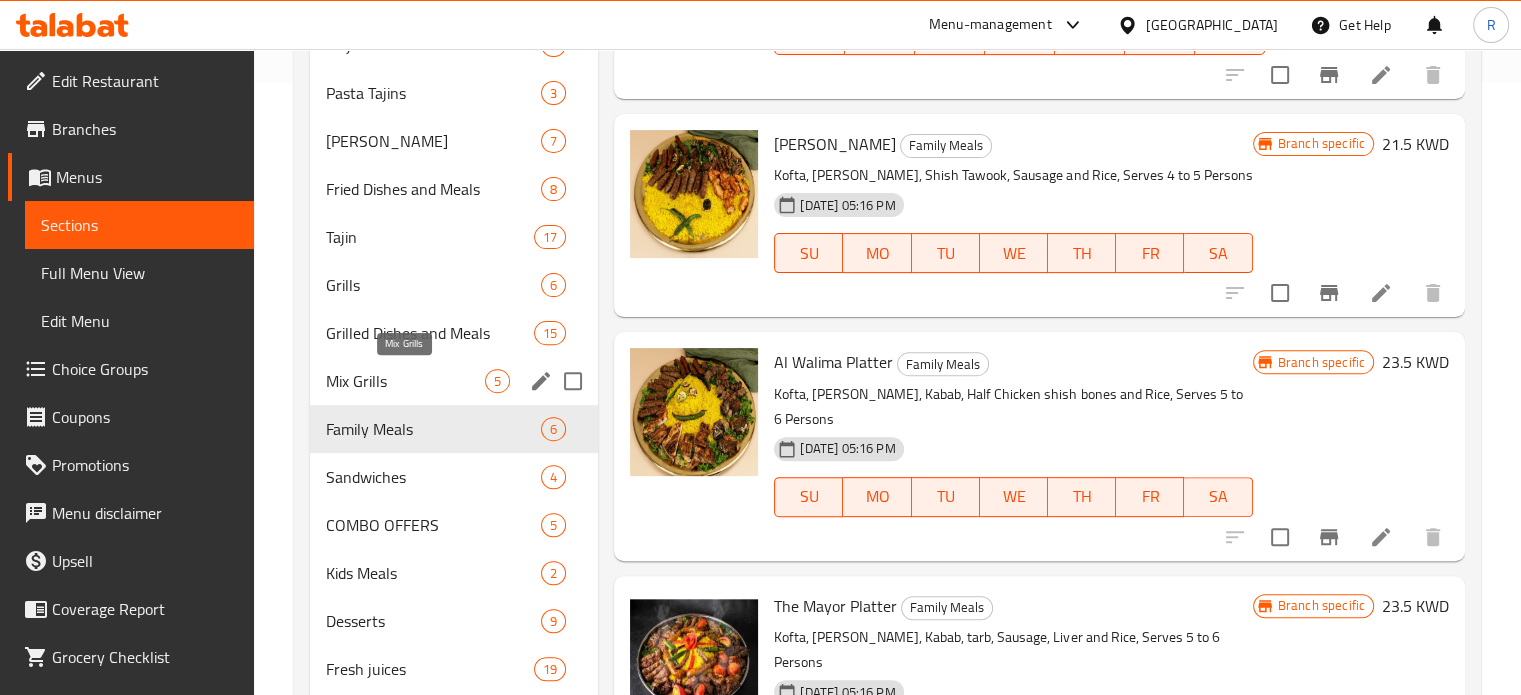click on "Mix Grills" at bounding box center (406, 381) 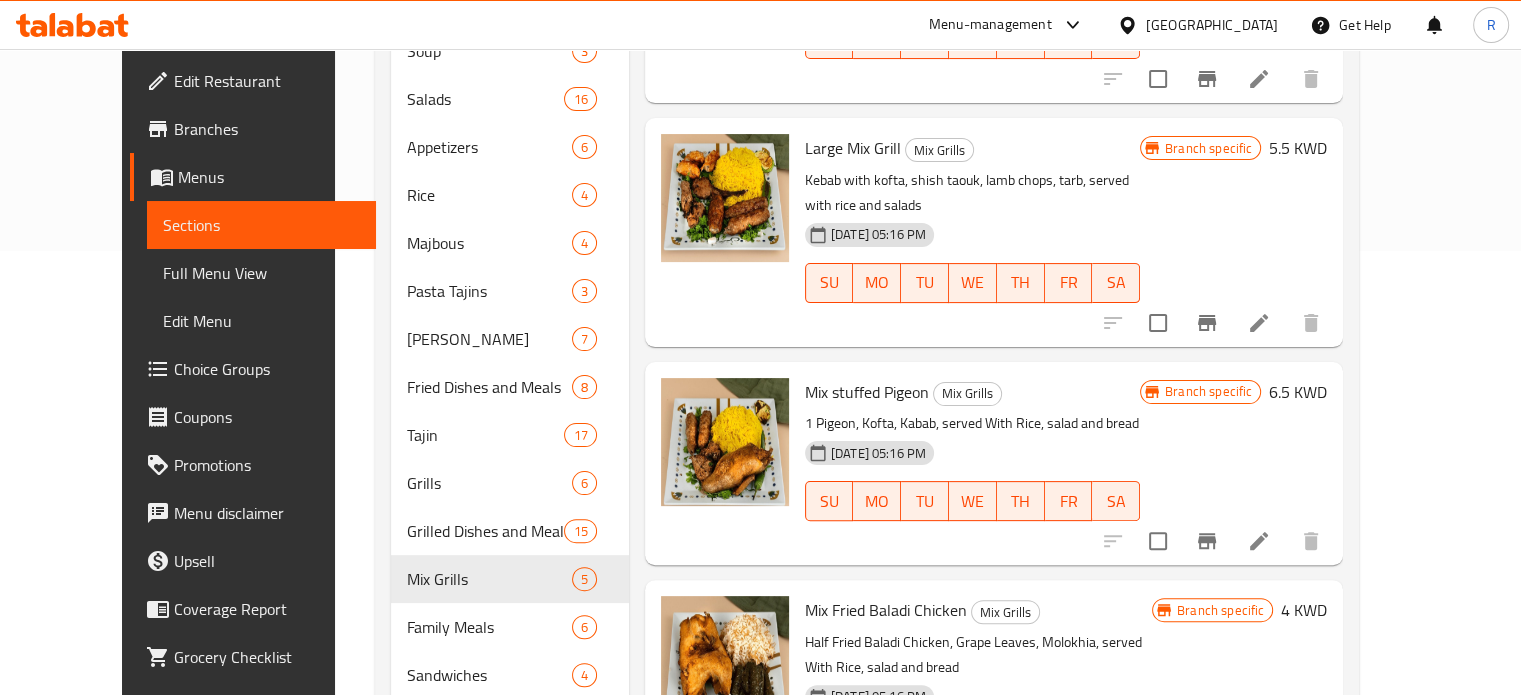 scroll, scrollTop: 112, scrollLeft: 0, axis: vertical 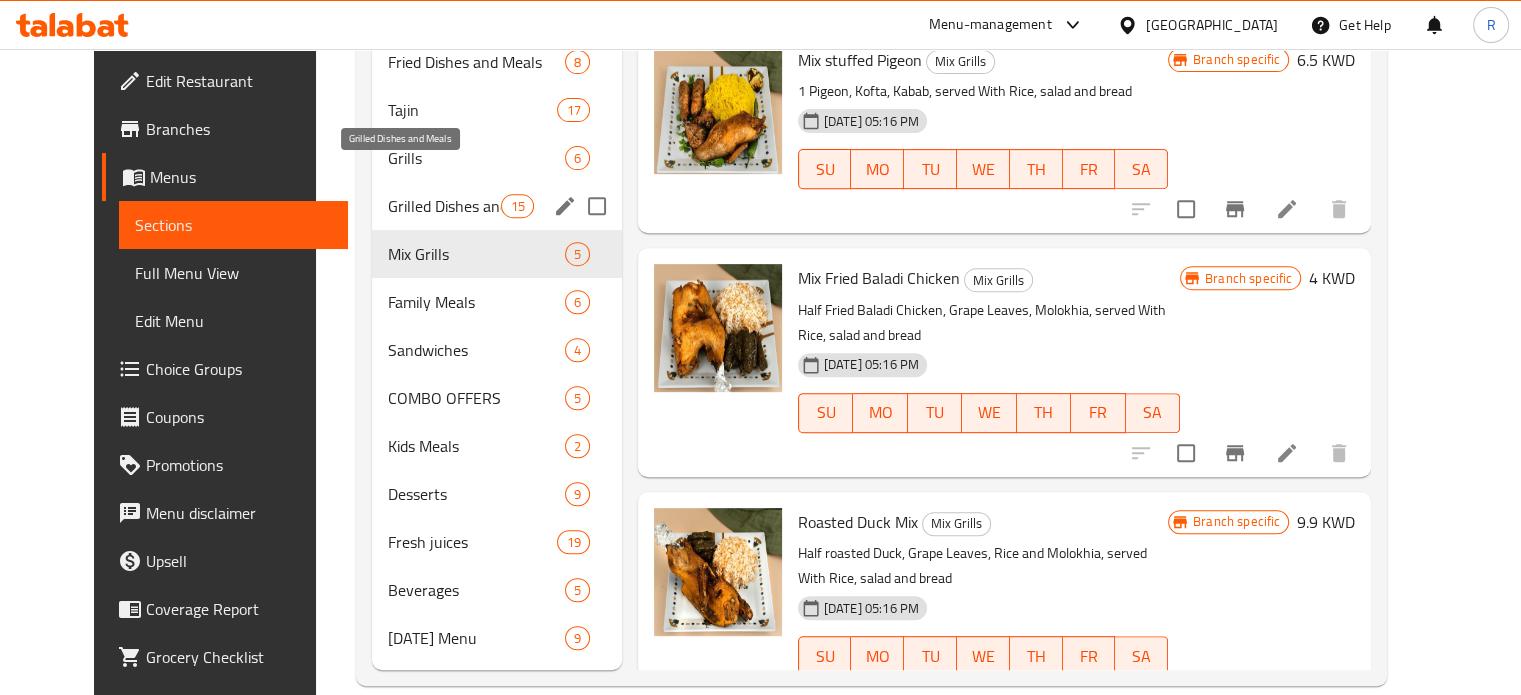 click on "Grilled Dishes and Meals" at bounding box center (445, 206) 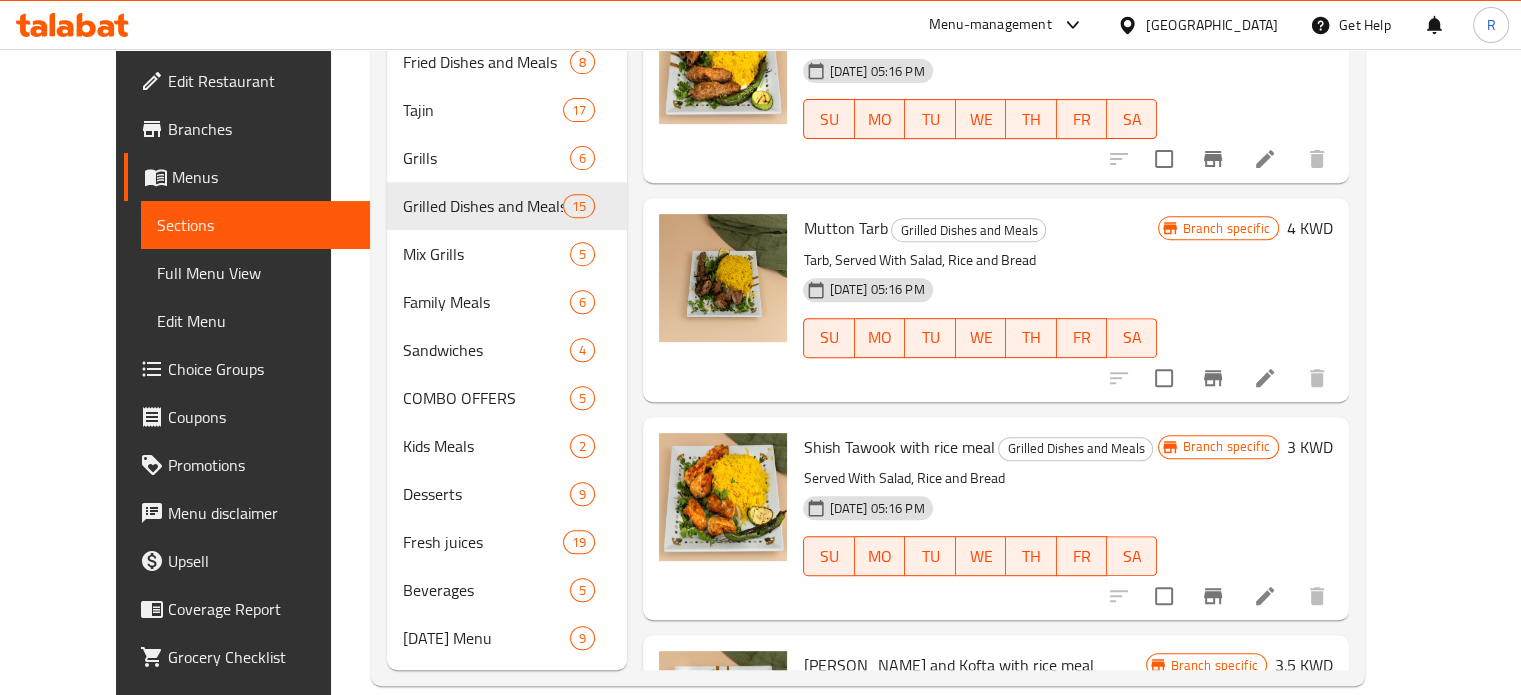 scroll, scrollTop: 0, scrollLeft: 0, axis: both 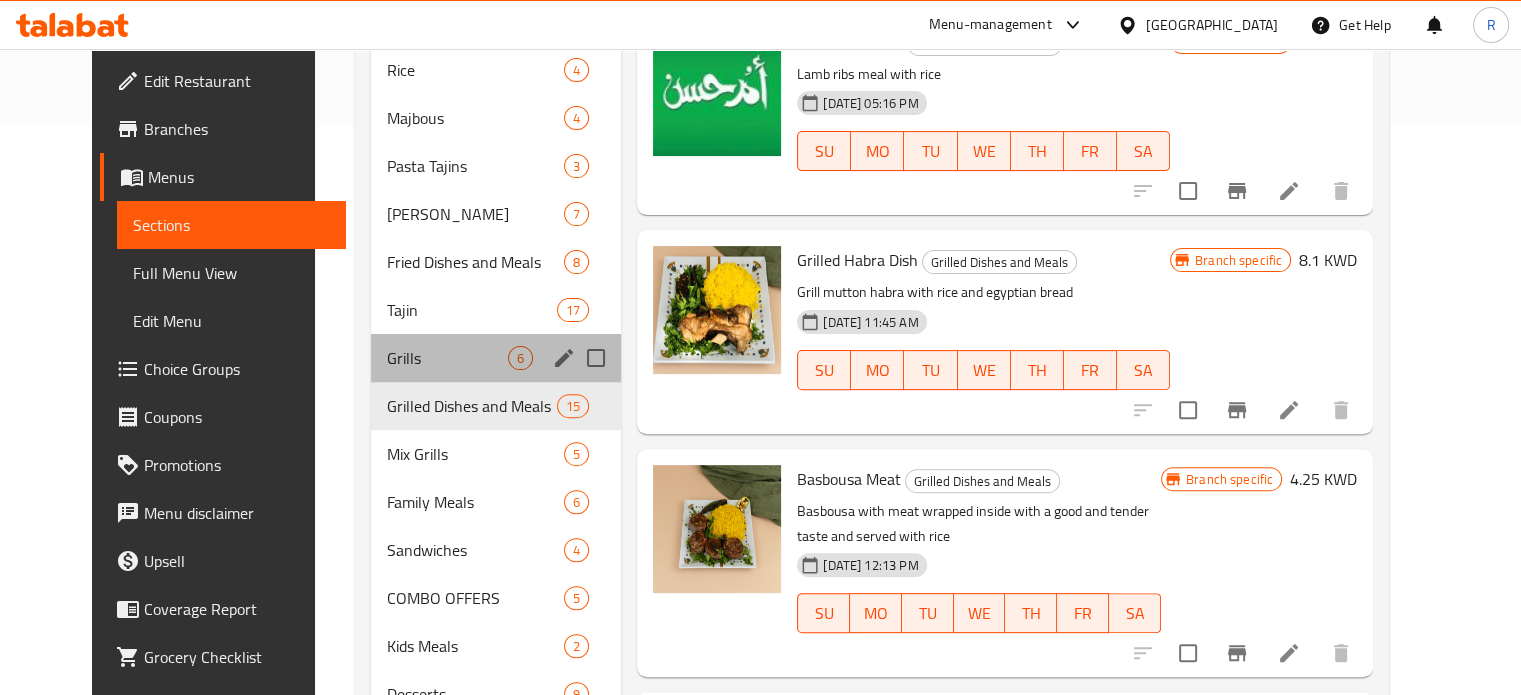 click on "Grills 6" at bounding box center (496, 358) 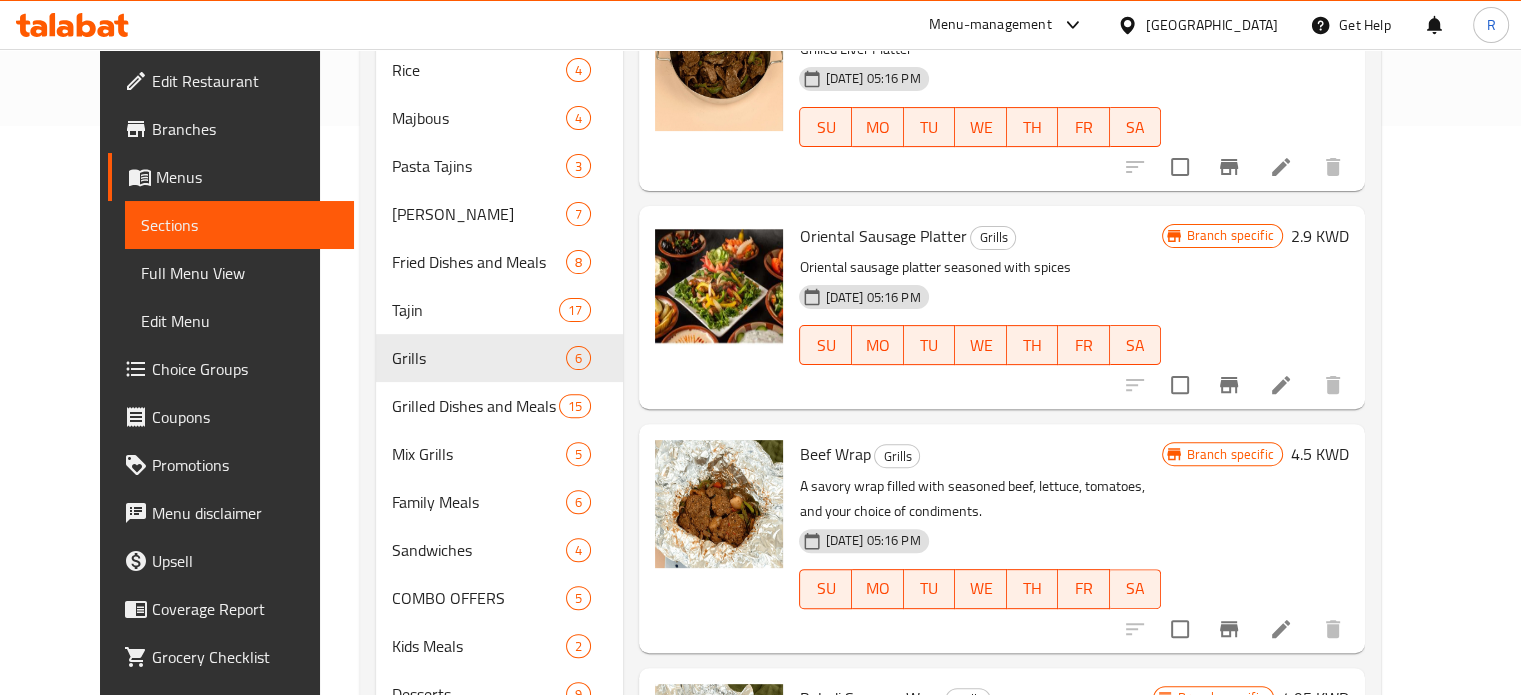 scroll, scrollTop: 0, scrollLeft: 0, axis: both 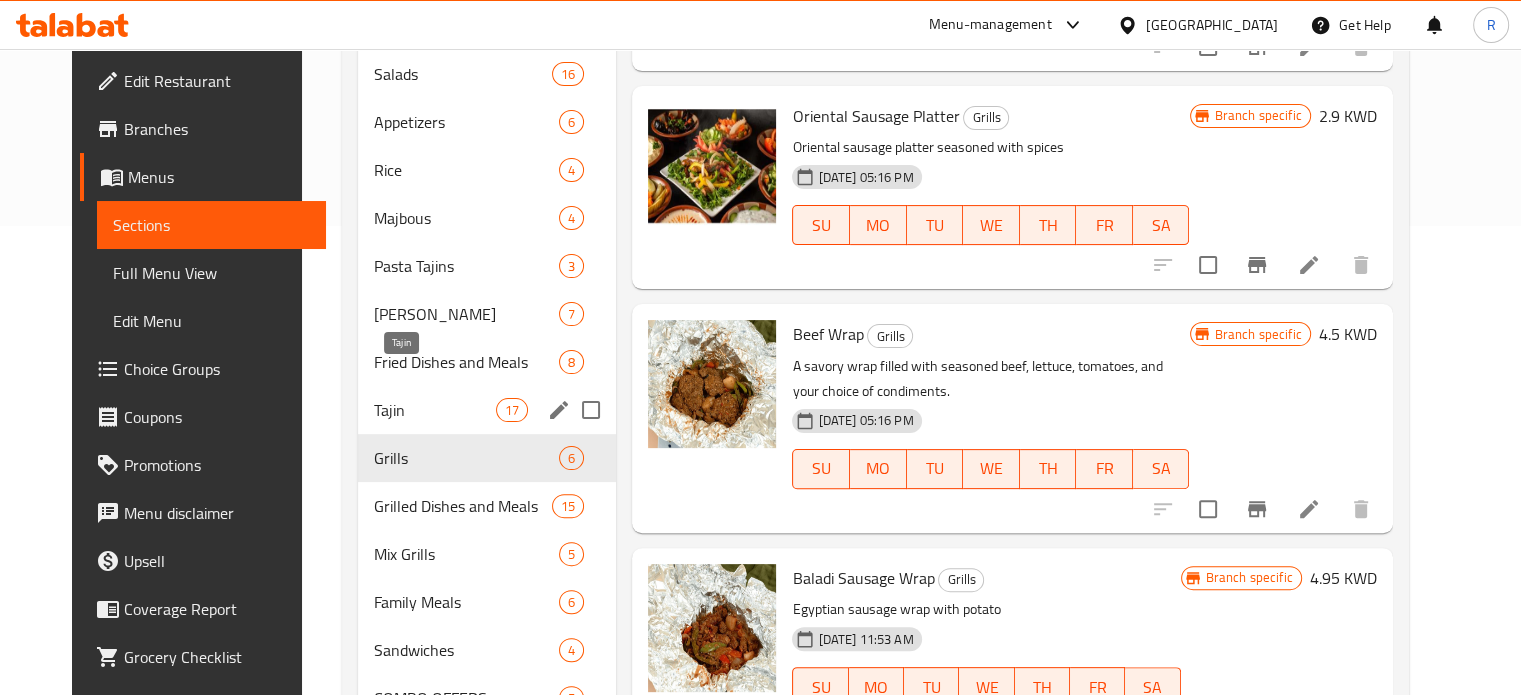 click on "Tajin" at bounding box center (435, 410) 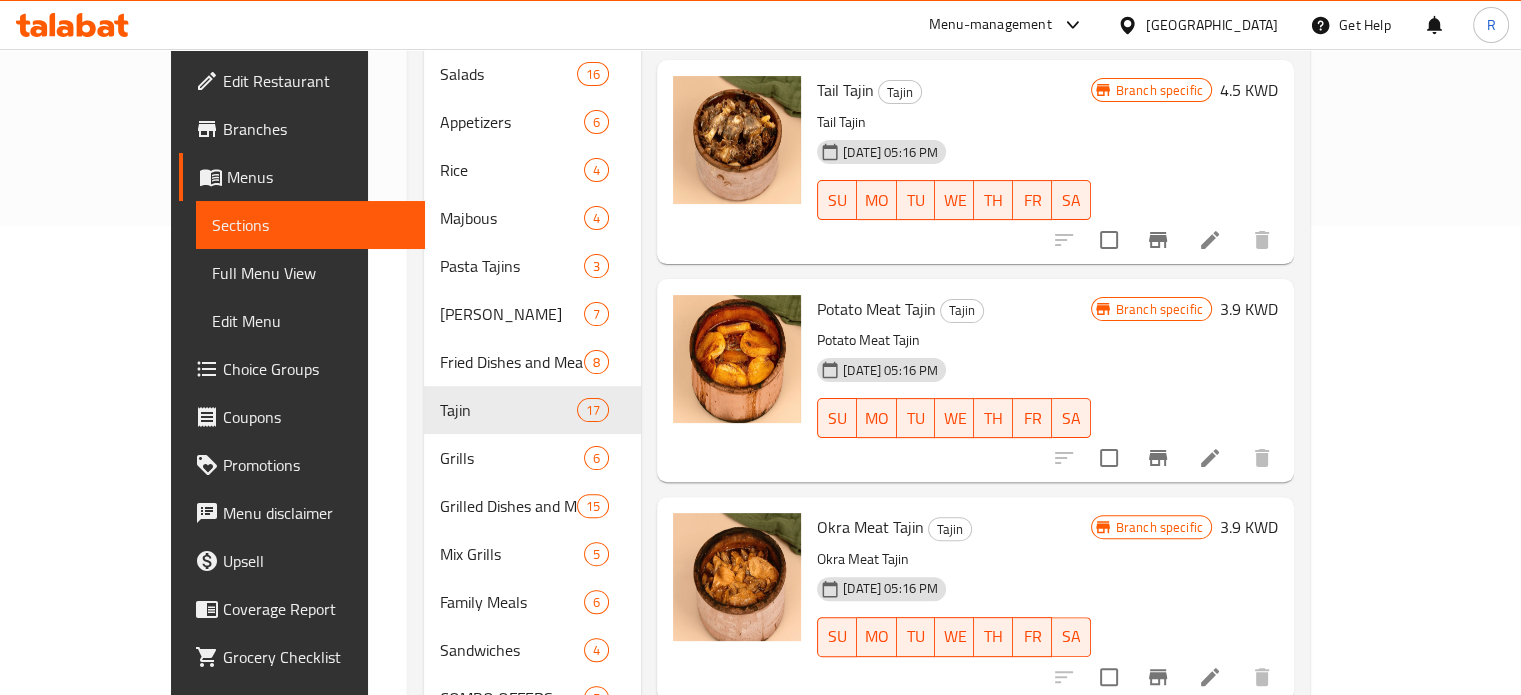 scroll, scrollTop: 0, scrollLeft: 0, axis: both 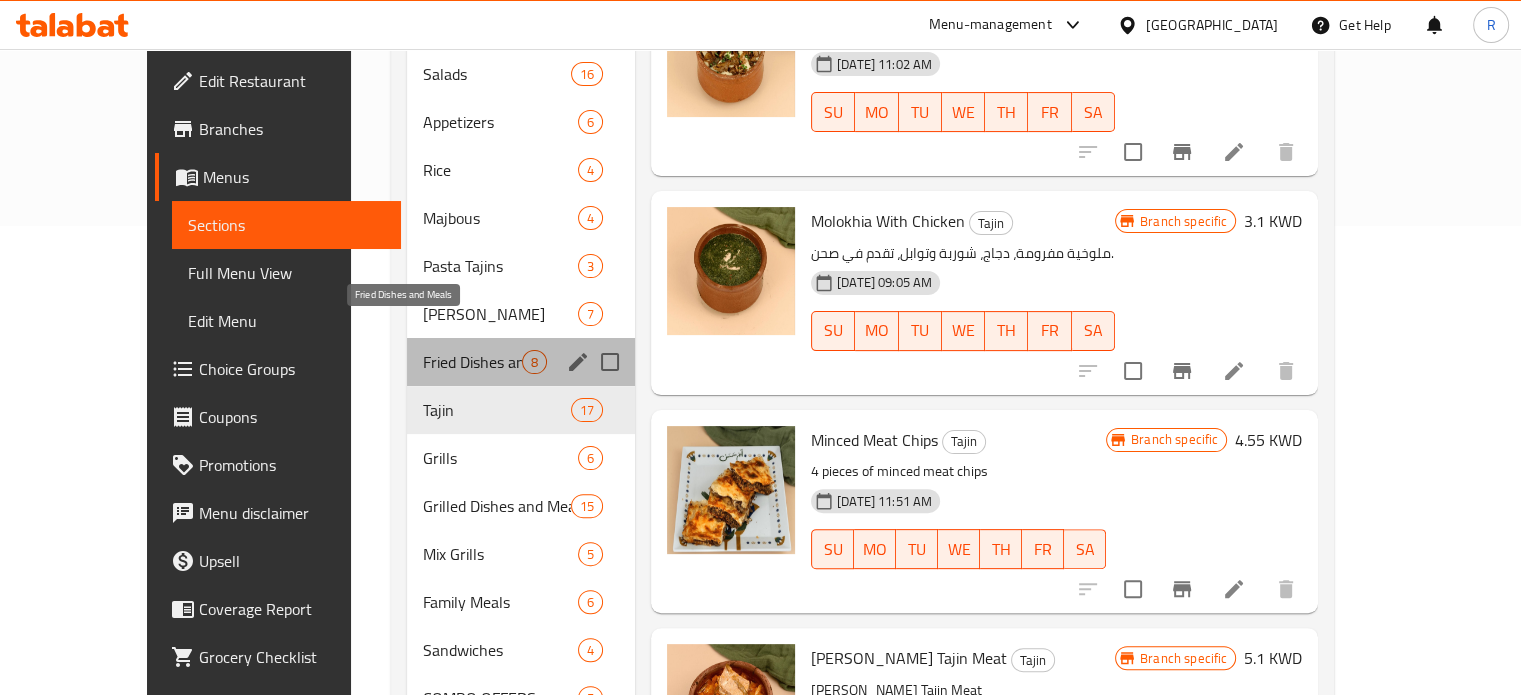 click on "Fried Dishes and Meals" at bounding box center [472, 362] 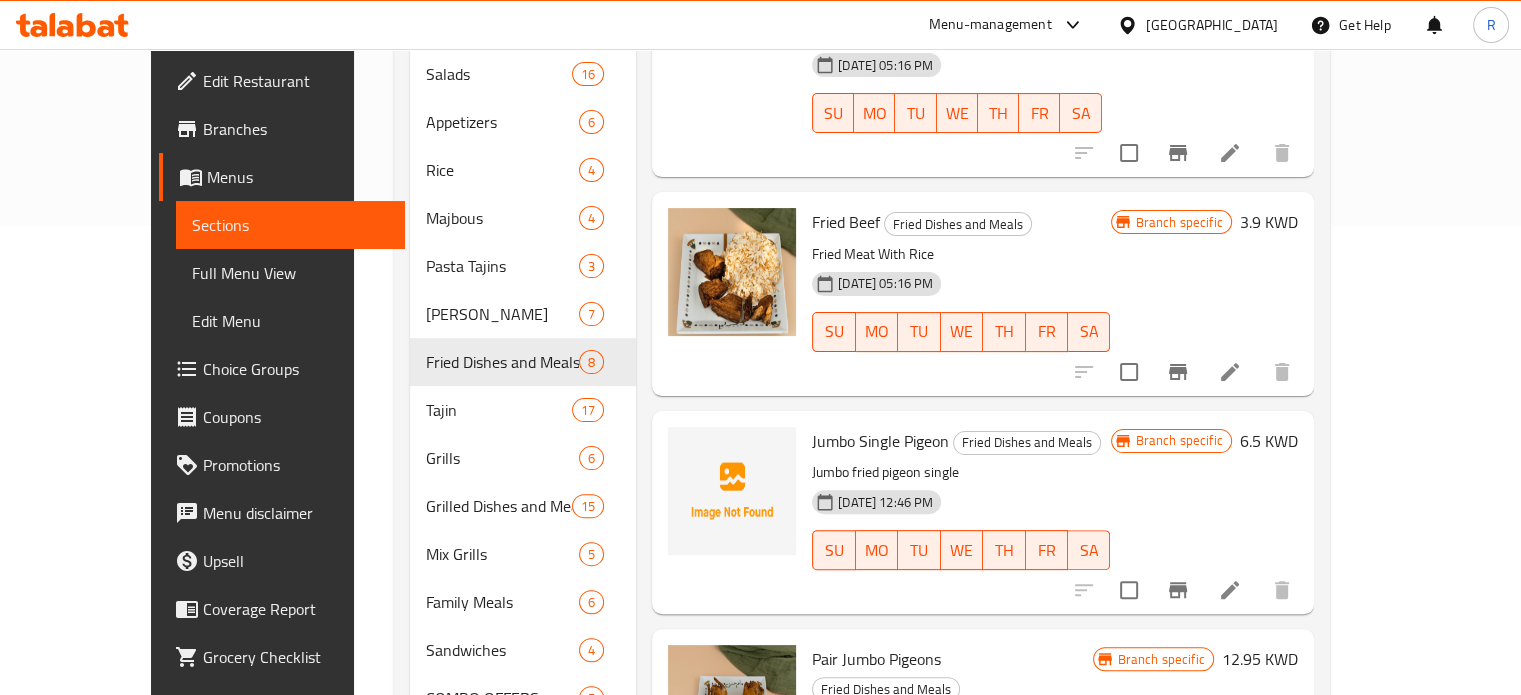 scroll 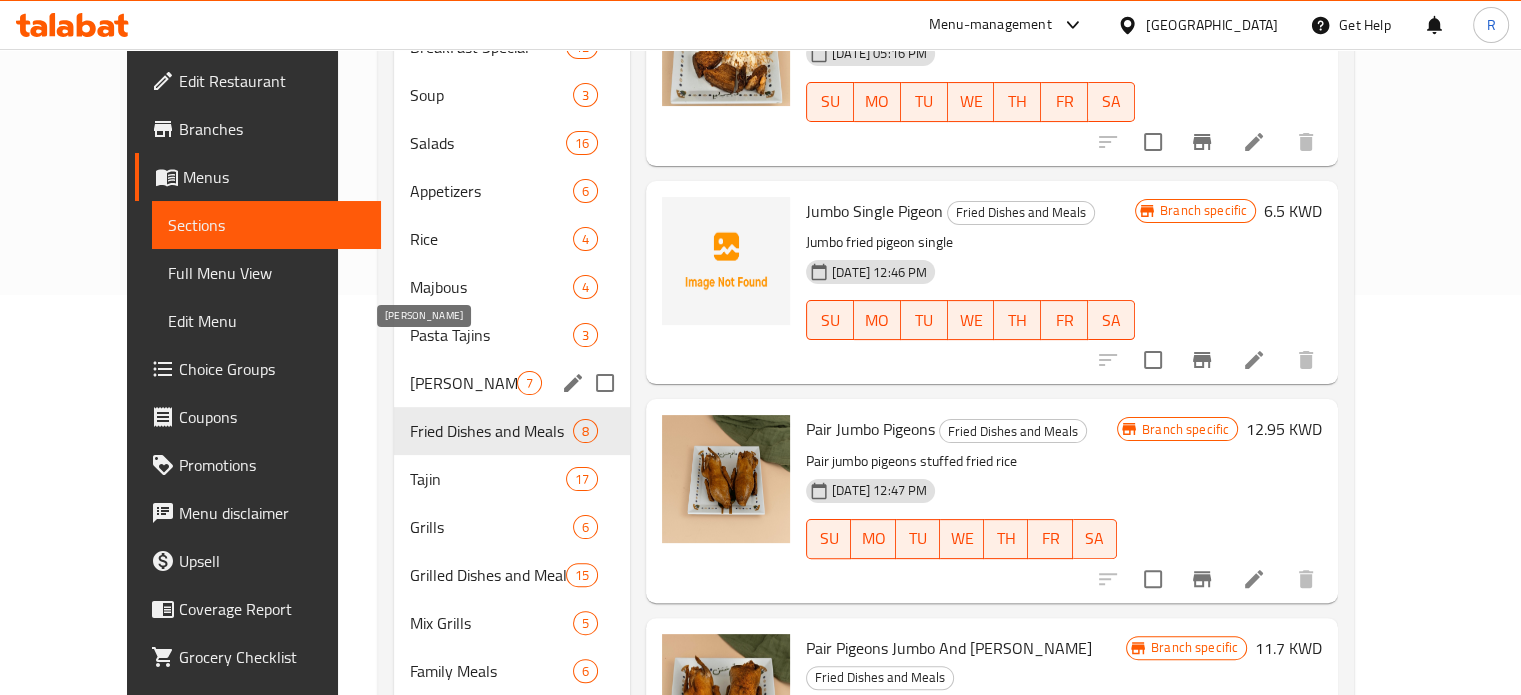 click on "[PERSON_NAME]" at bounding box center (463, 383) 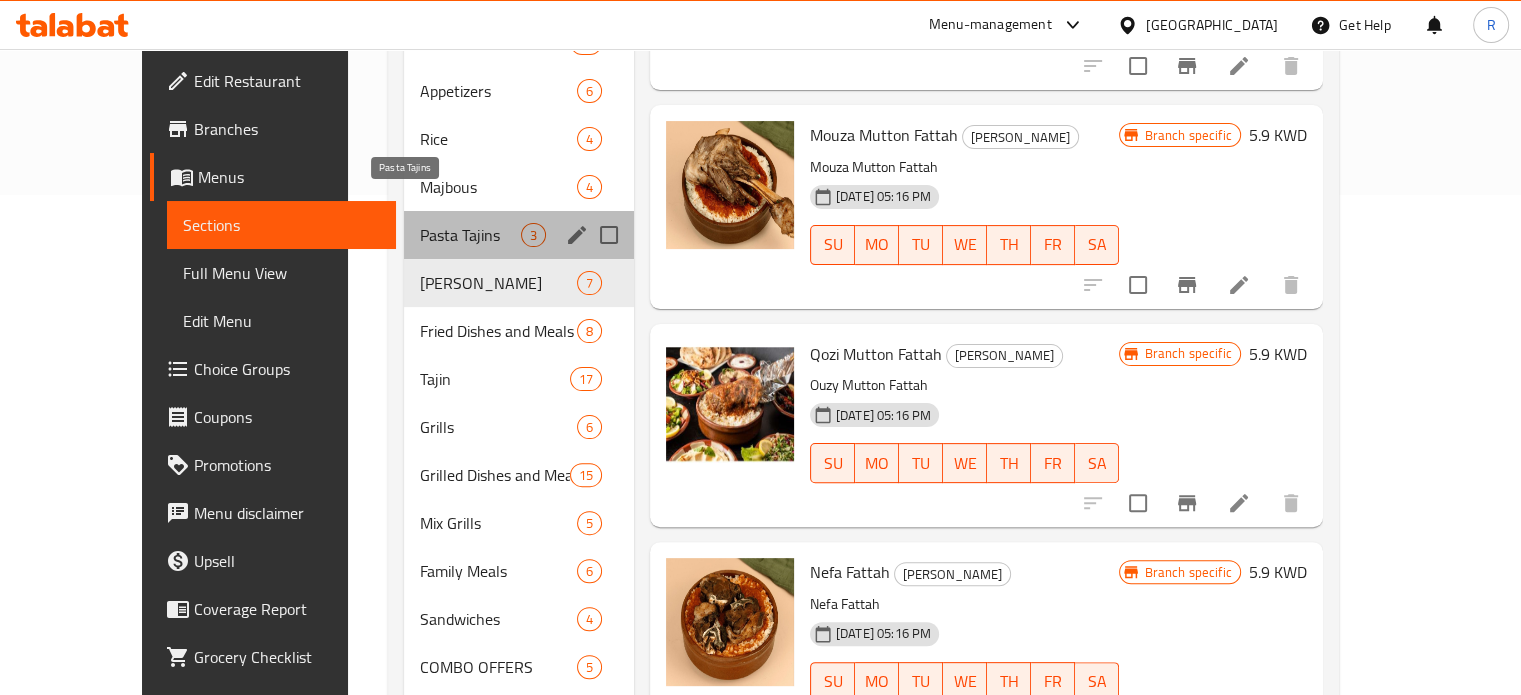 click on "Pasta Tajins" at bounding box center (470, 235) 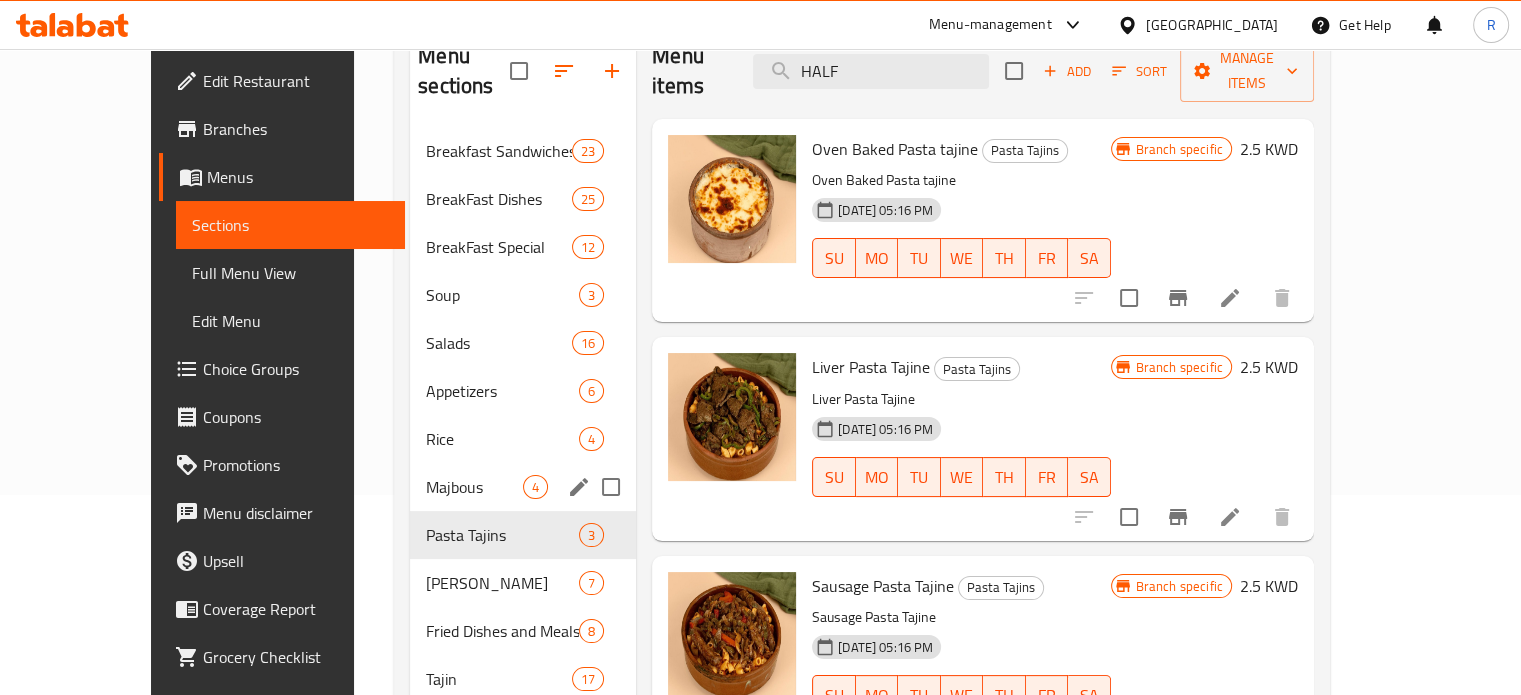 click on "Majbous" at bounding box center [474, 487] 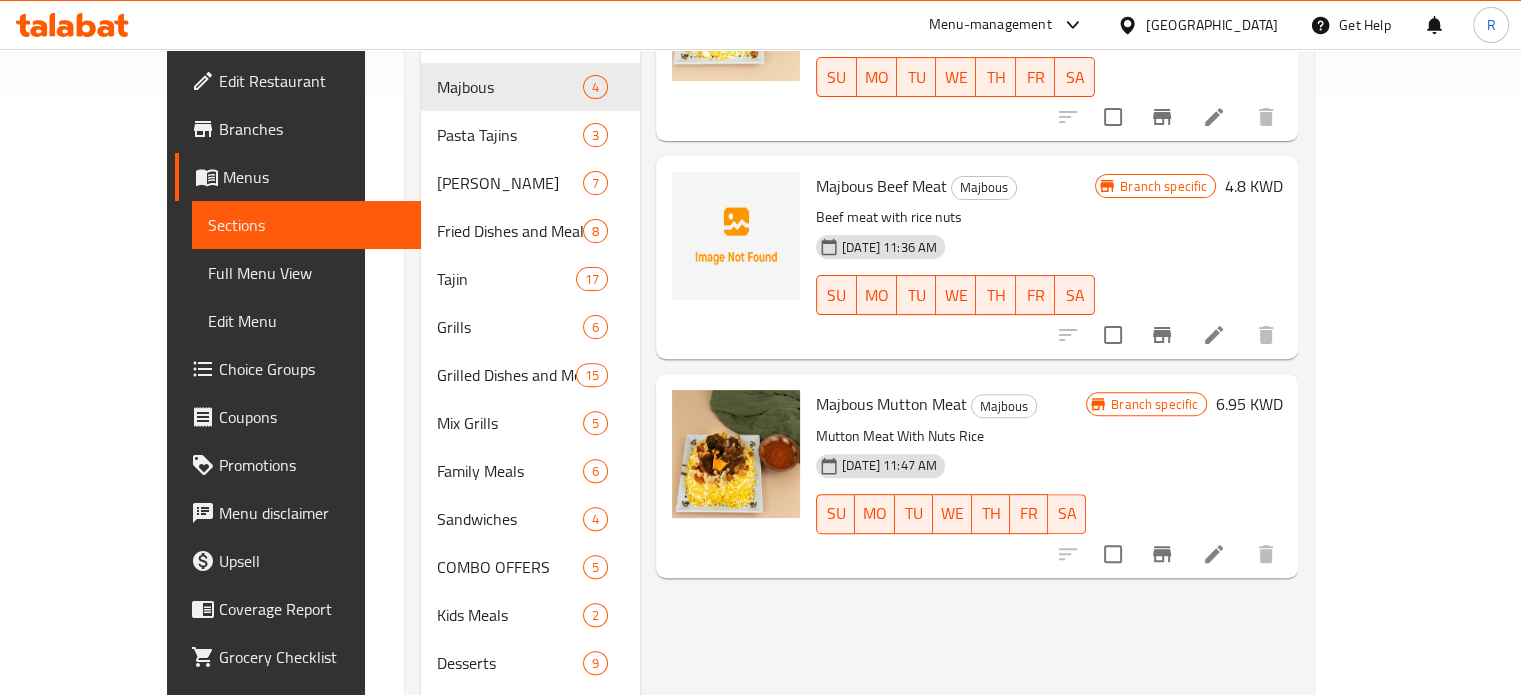 scroll, scrollTop: 400, scrollLeft: 0, axis: vertical 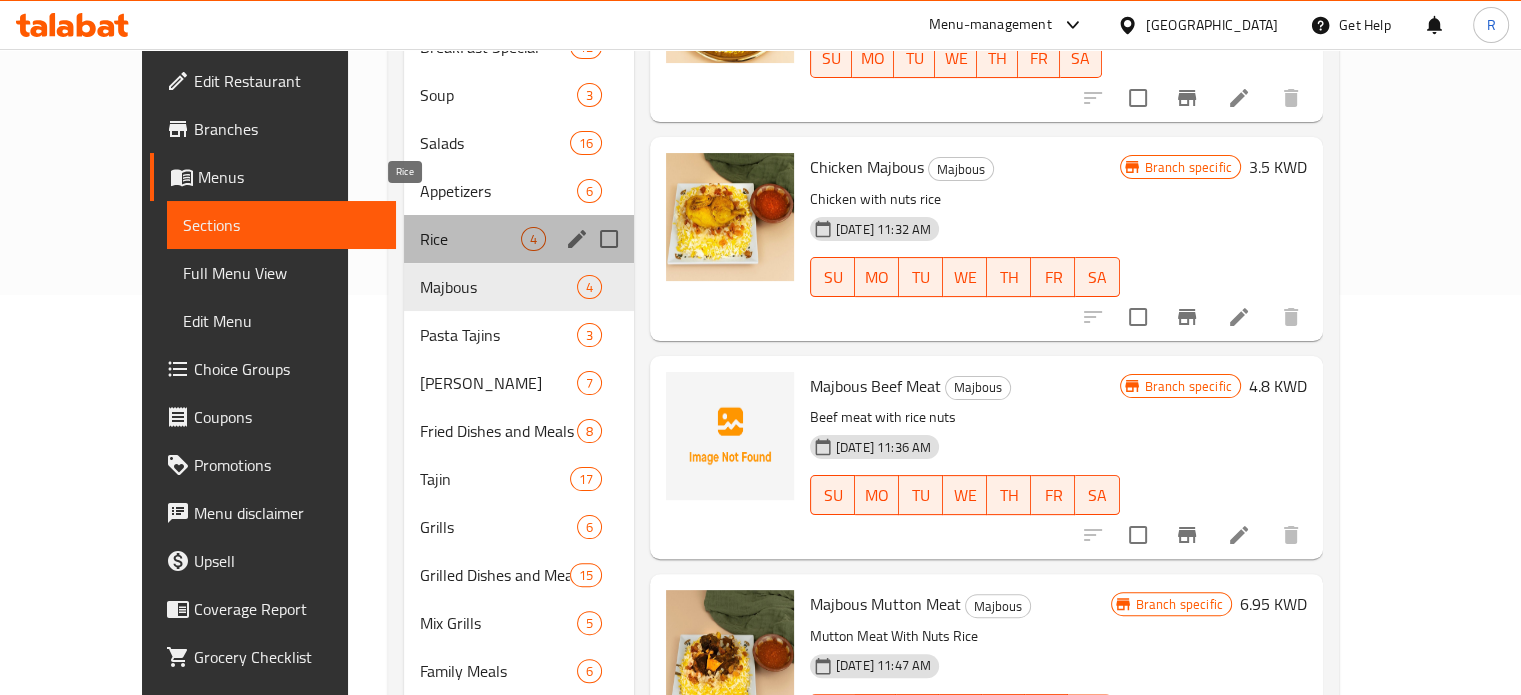 click on "Rice" at bounding box center (470, 239) 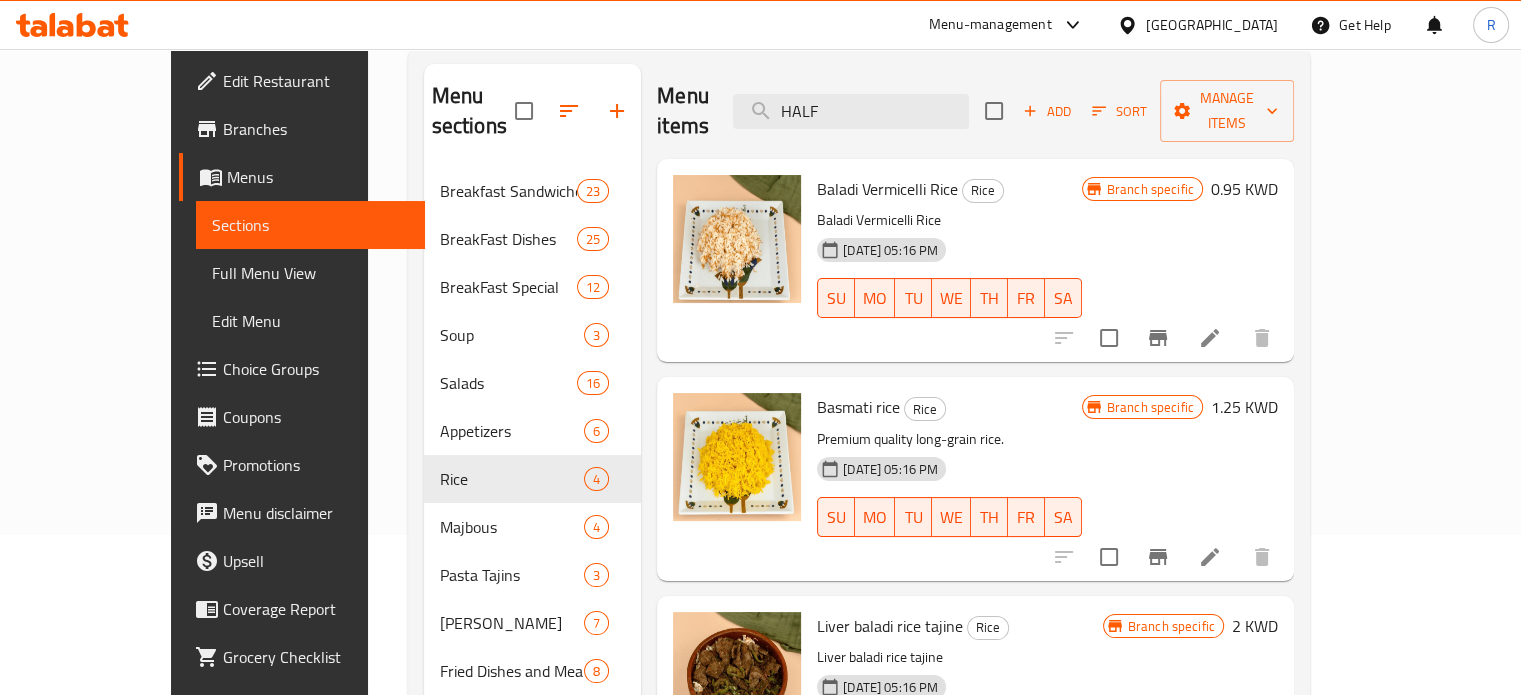 scroll, scrollTop: 269, scrollLeft: 0, axis: vertical 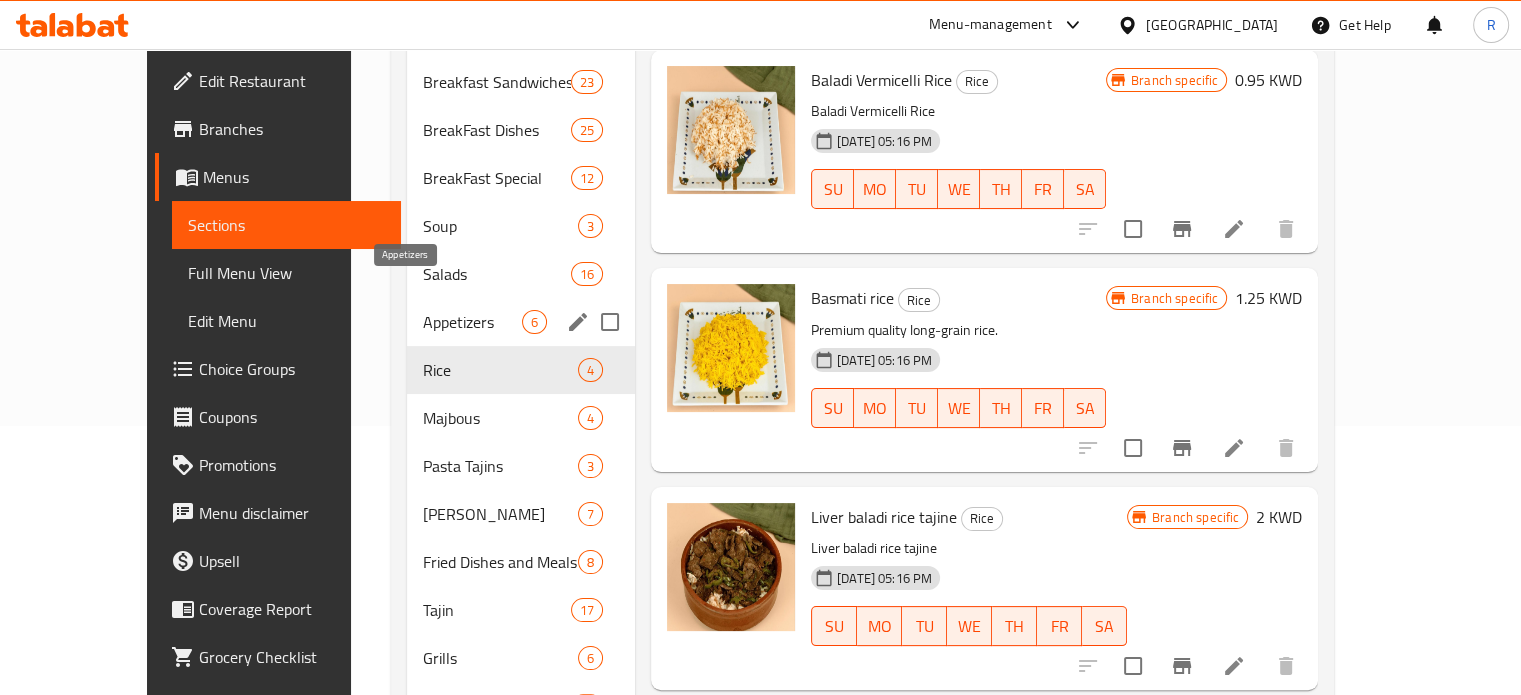 click on "Appetizers" at bounding box center (472, 322) 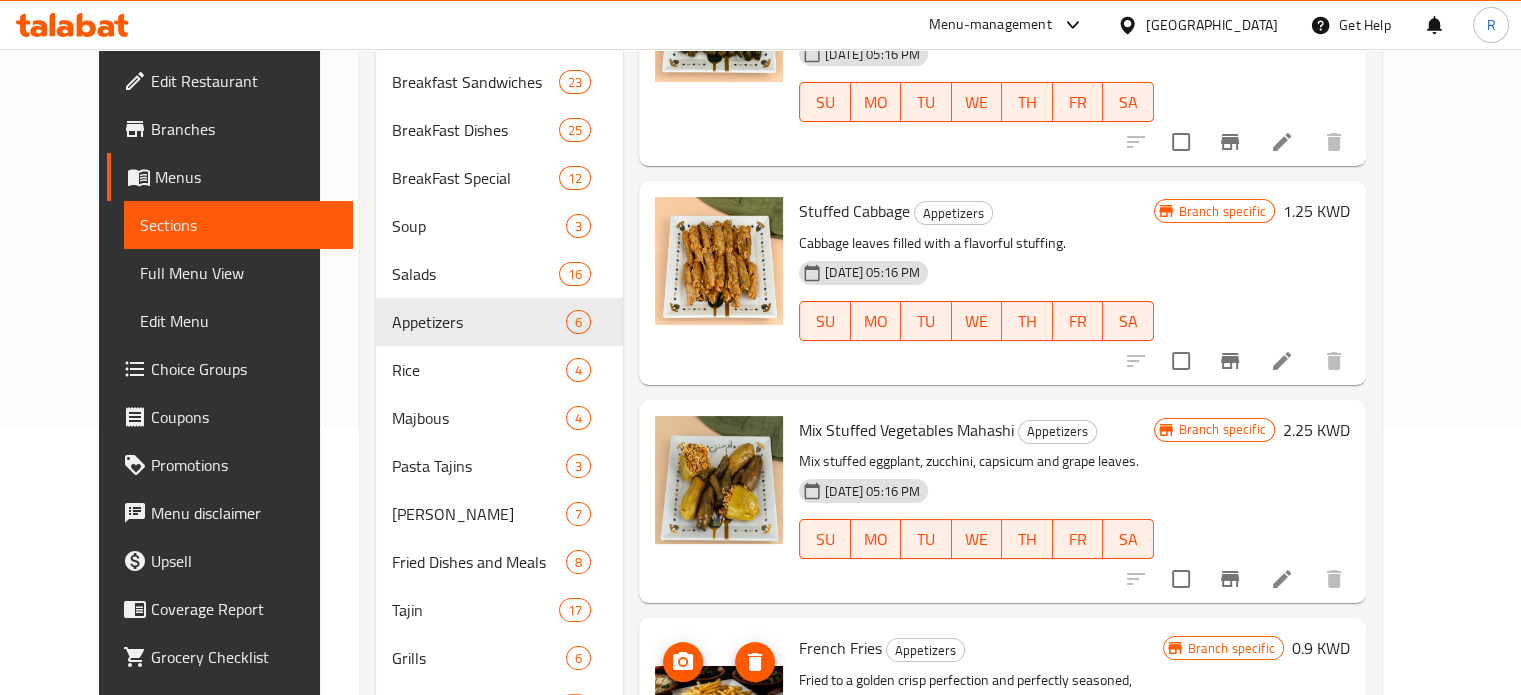 scroll, scrollTop: 251, scrollLeft: 0, axis: vertical 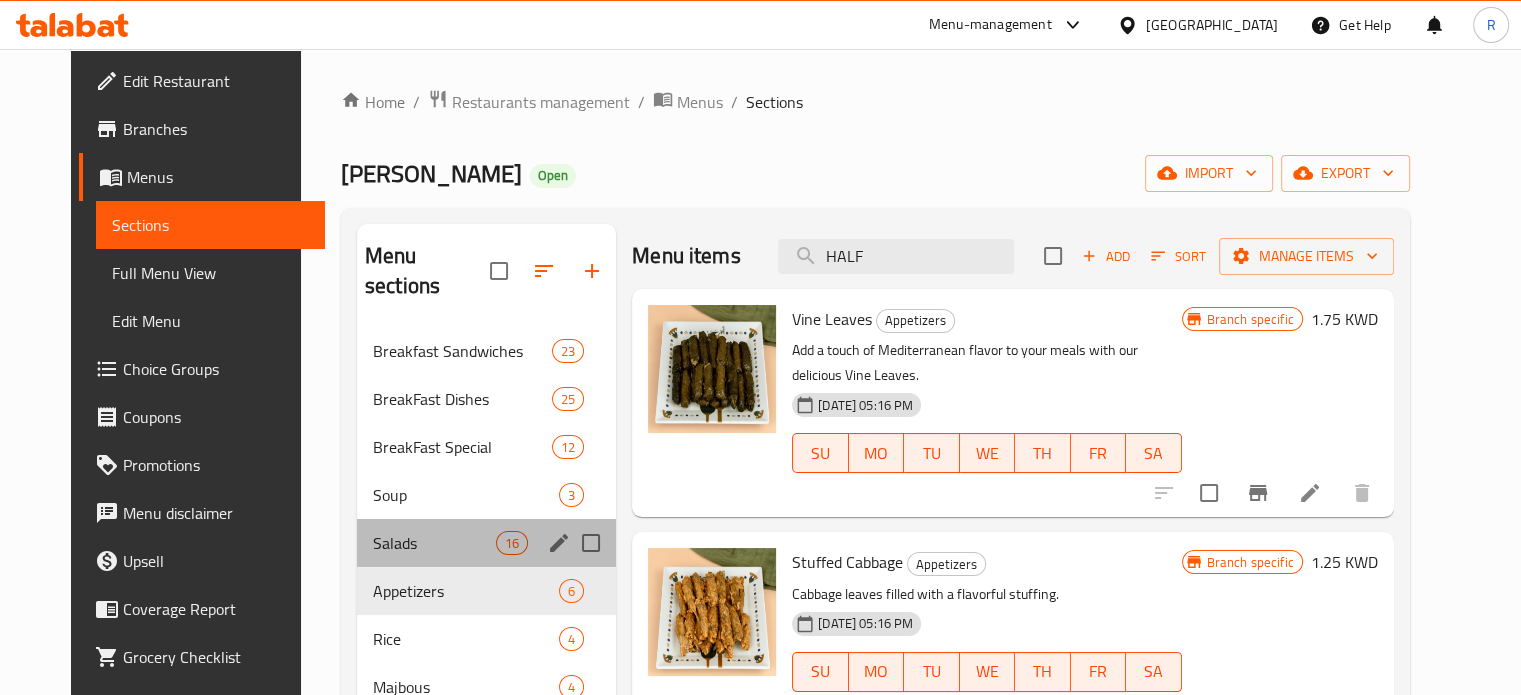 click on "Salads 16" at bounding box center [486, 543] 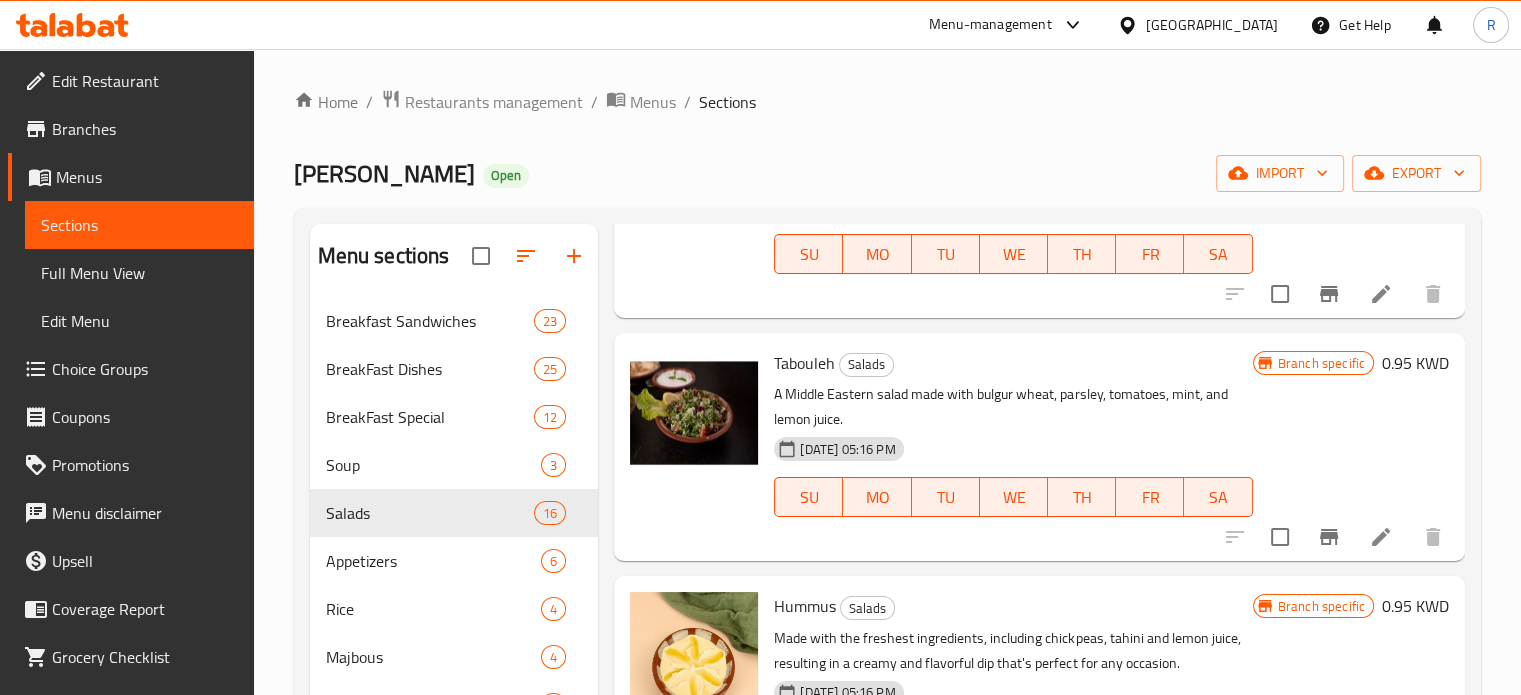 scroll, scrollTop: 2636, scrollLeft: 0, axis: vertical 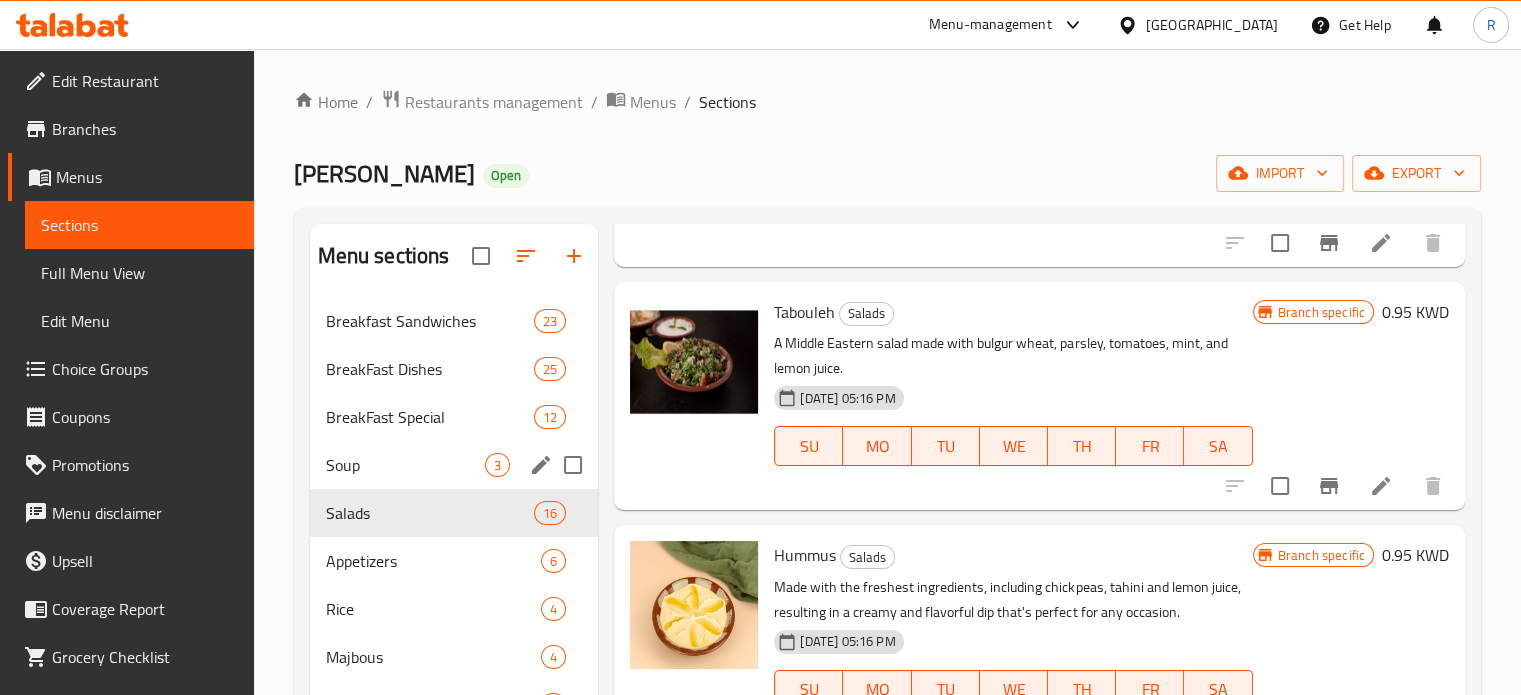 click on "Soup 3" at bounding box center [454, 465] 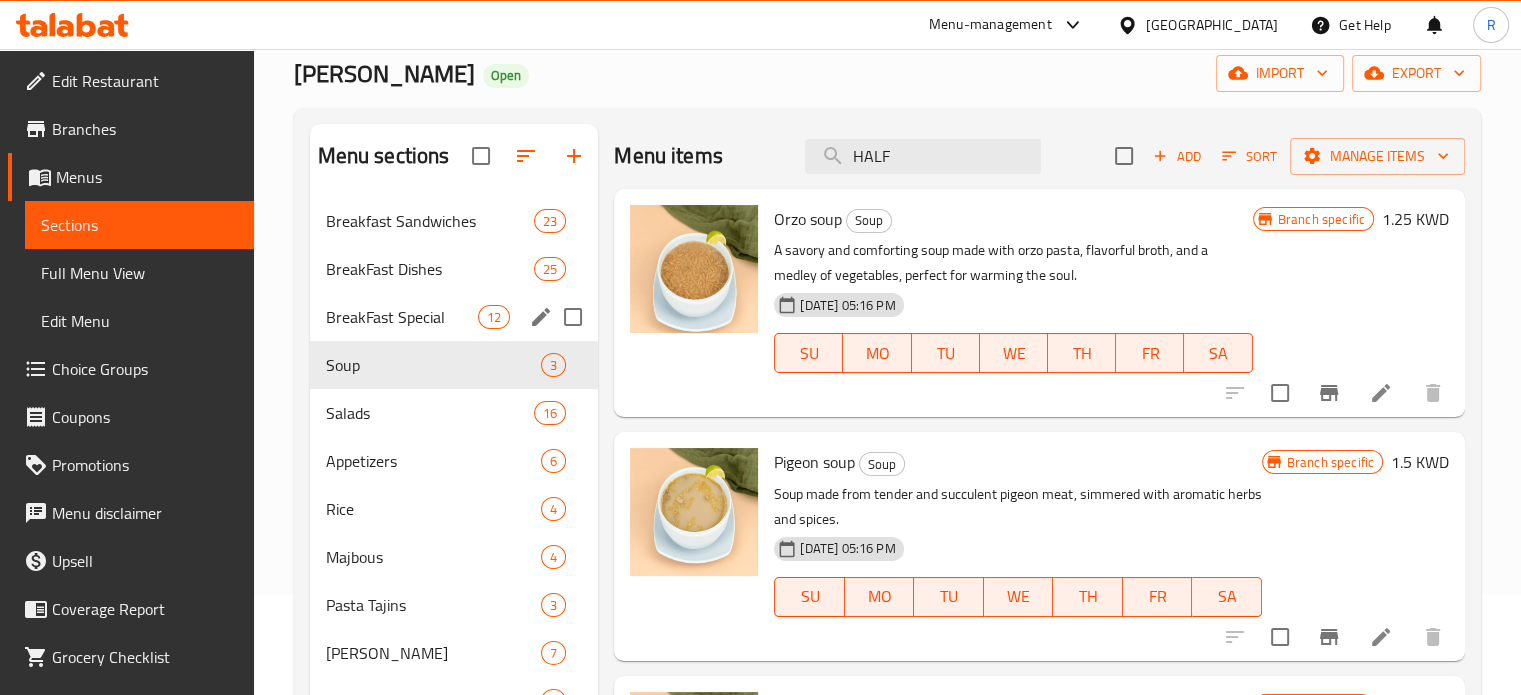 click on "BreakFast Special" at bounding box center [402, 317] 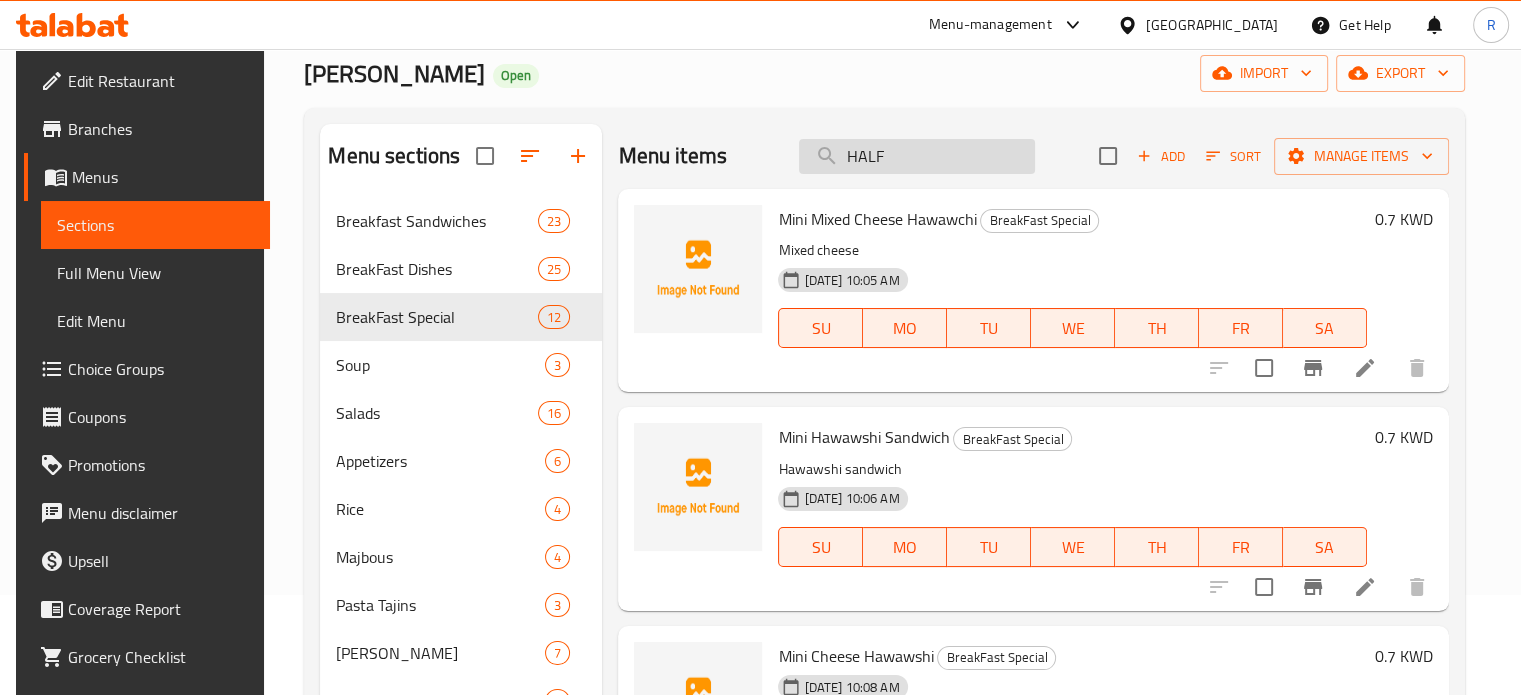 drag, startPoint x: 913, startPoint y: 152, endPoint x: 821, endPoint y: 144, distance: 92.34717 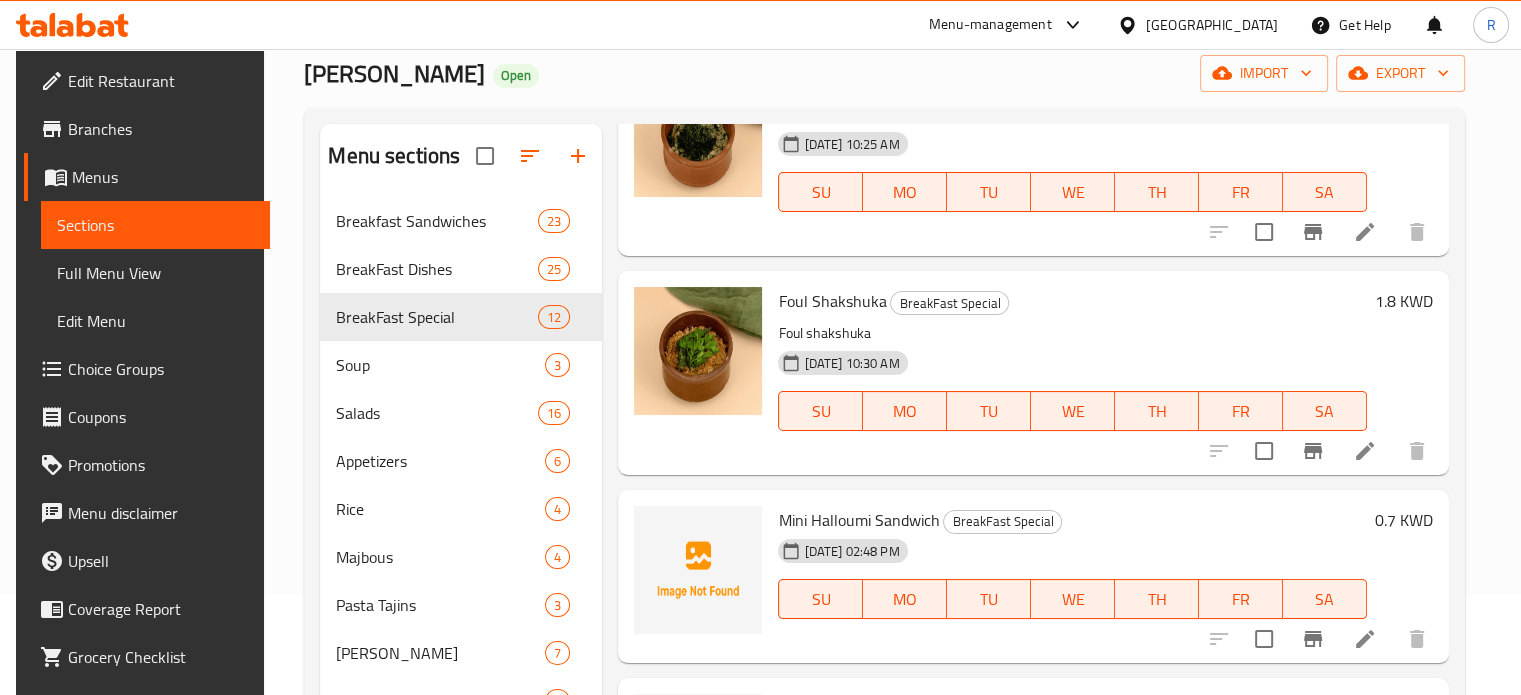 scroll, scrollTop: 1472, scrollLeft: 0, axis: vertical 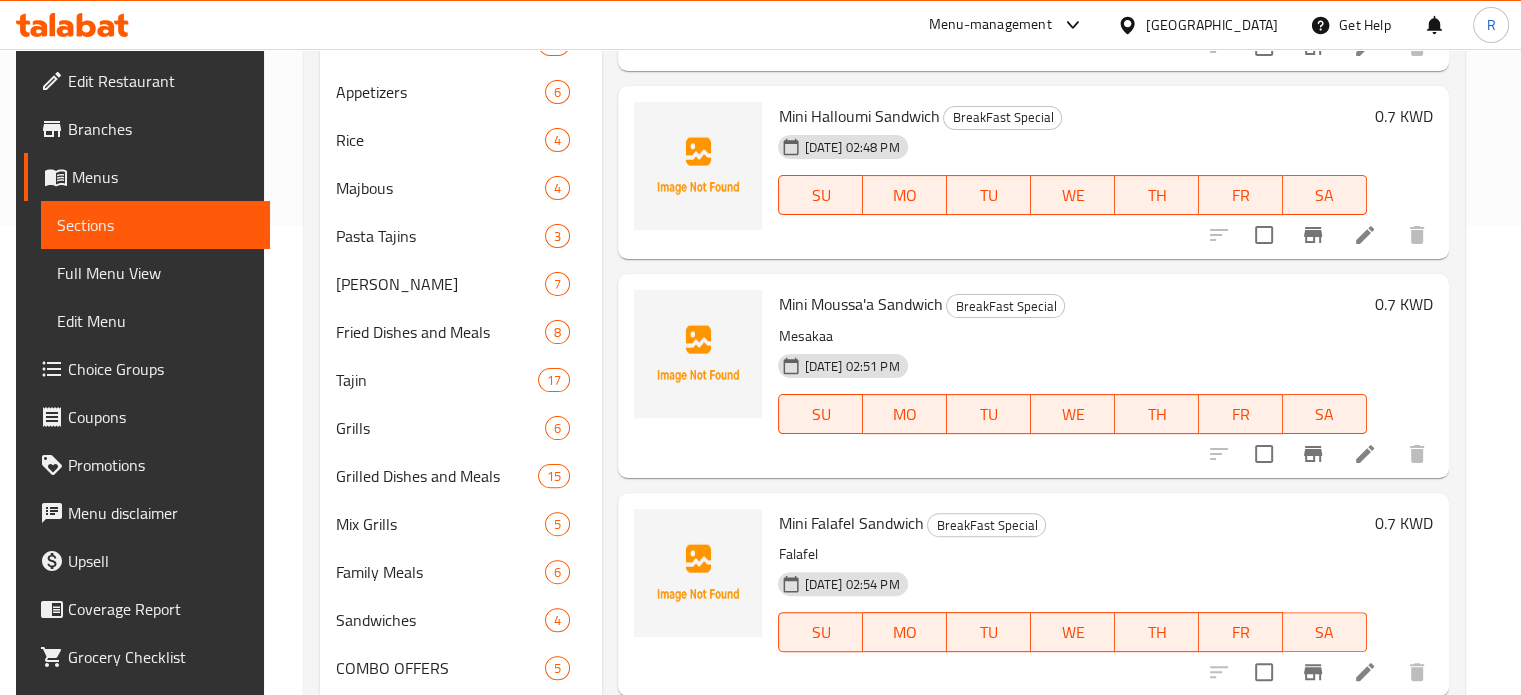 type 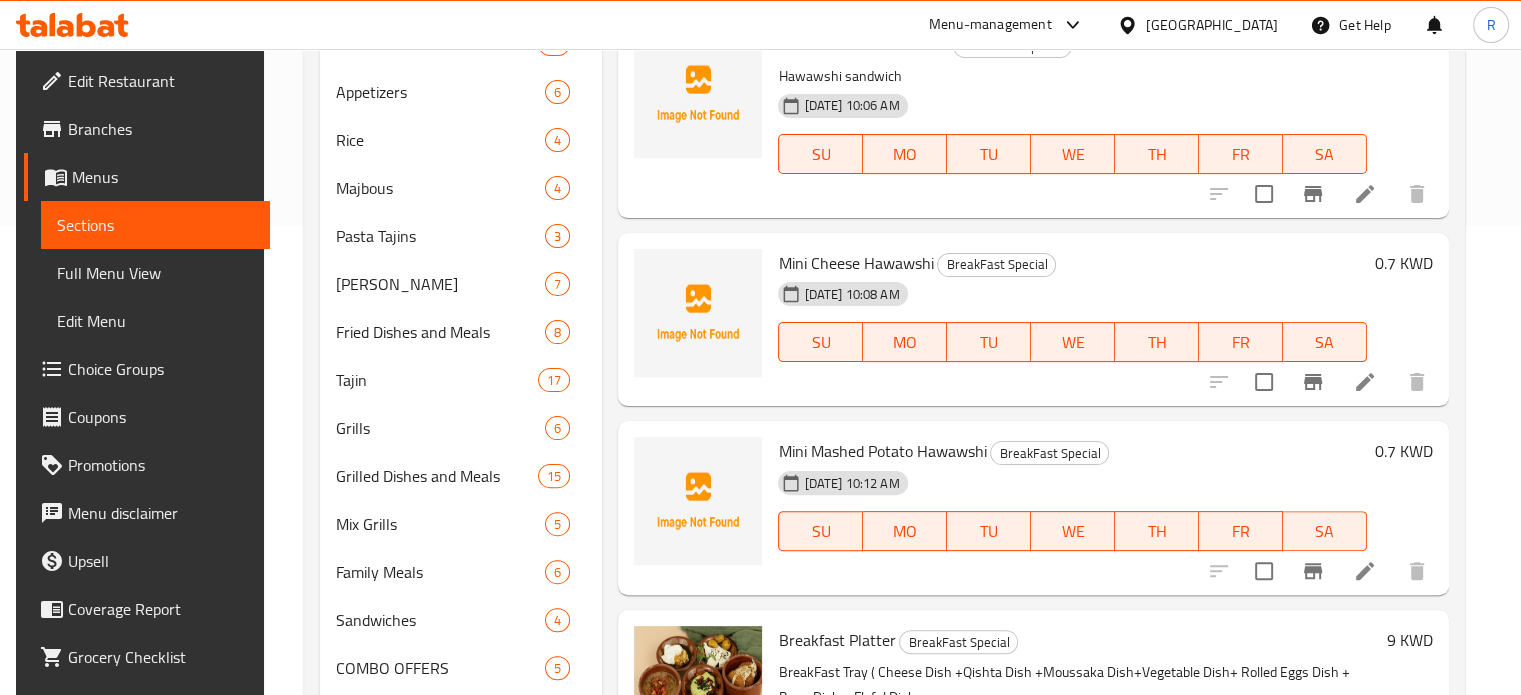 scroll, scrollTop: 0, scrollLeft: 0, axis: both 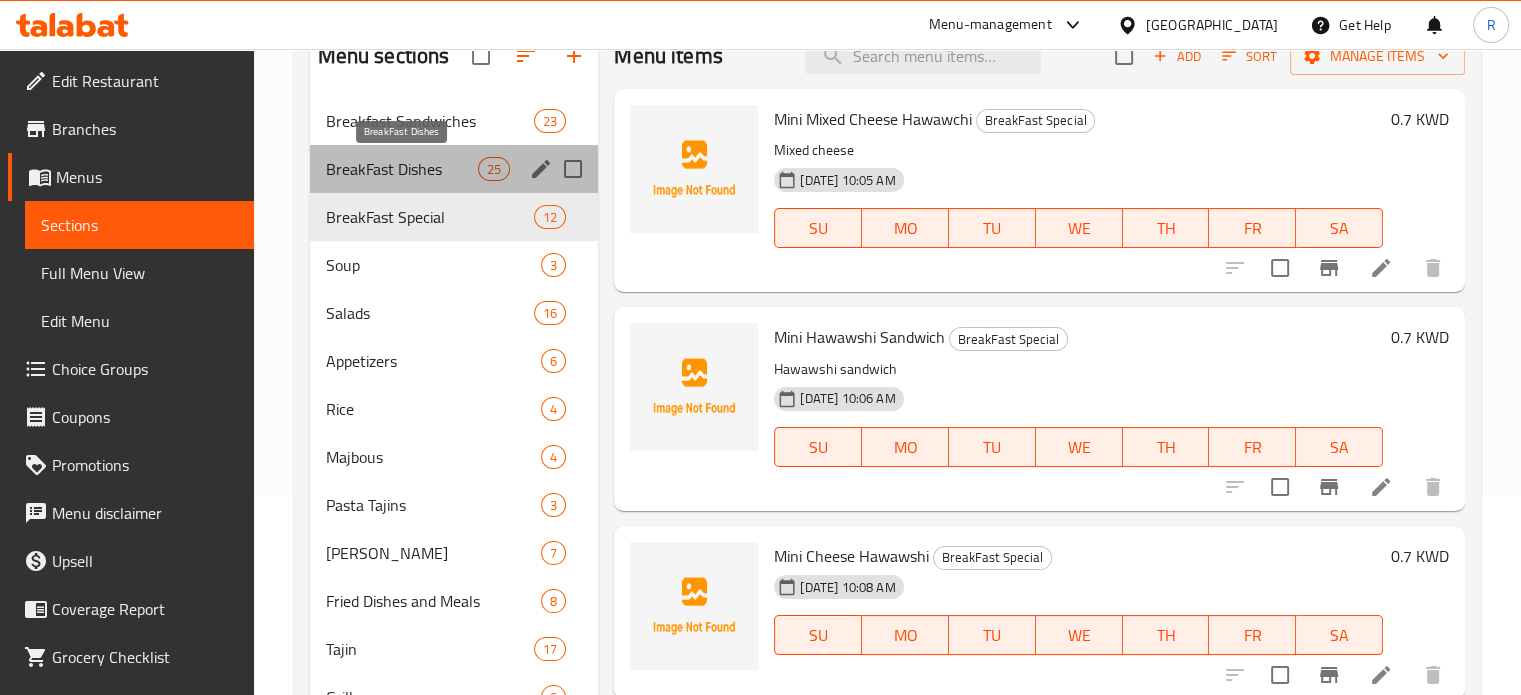 click on "BreakFast Dishes" at bounding box center (402, 169) 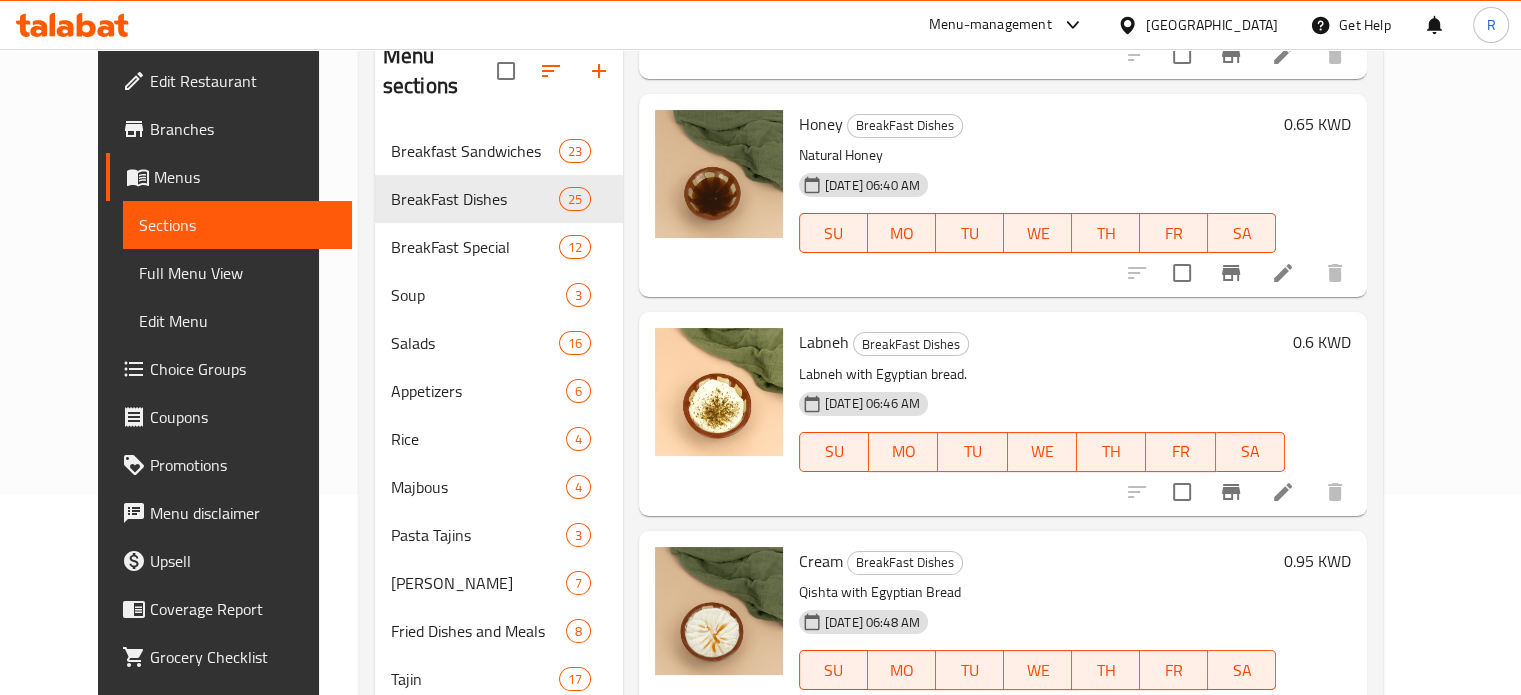 scroll, scrollTop: 4352, scrollLeft: 0, axis: vertical 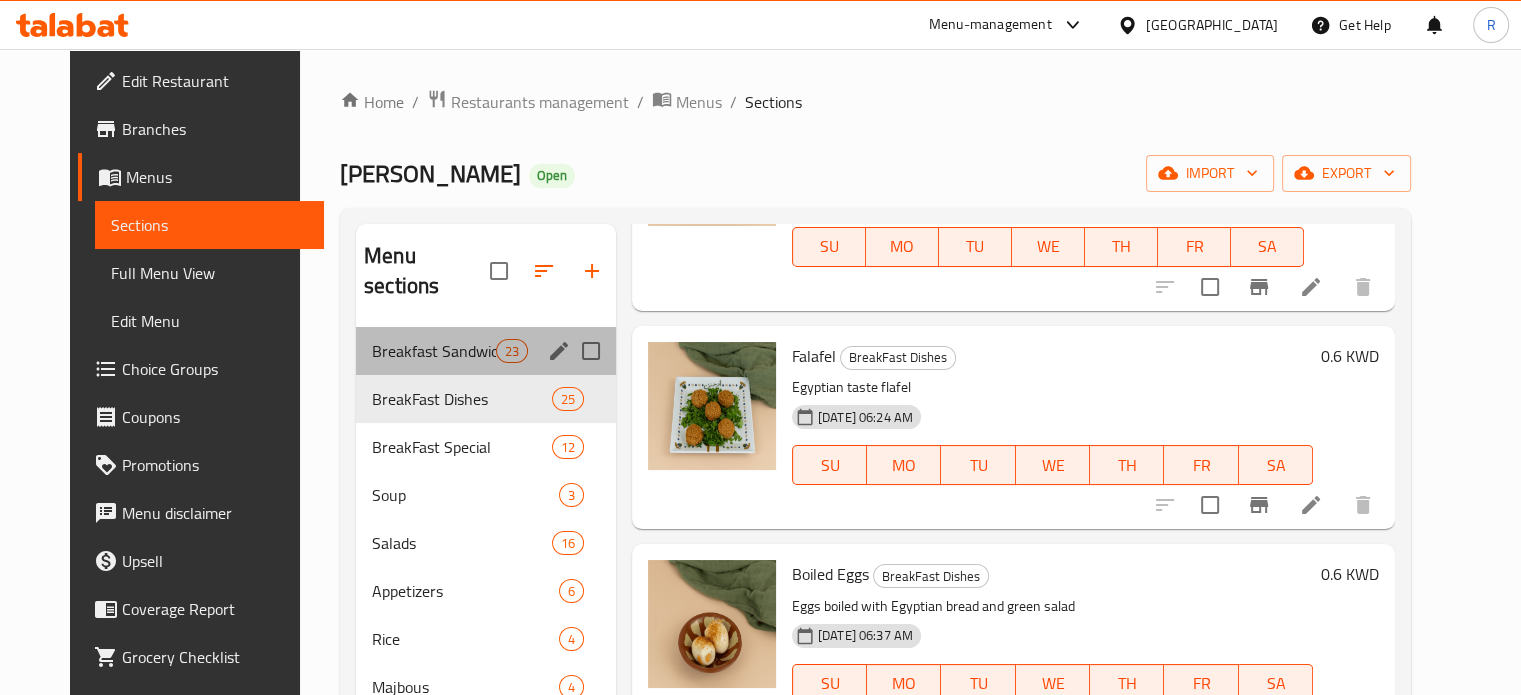 click on "Breakfast Sandwiches 23" at bounding box center (486, 351) 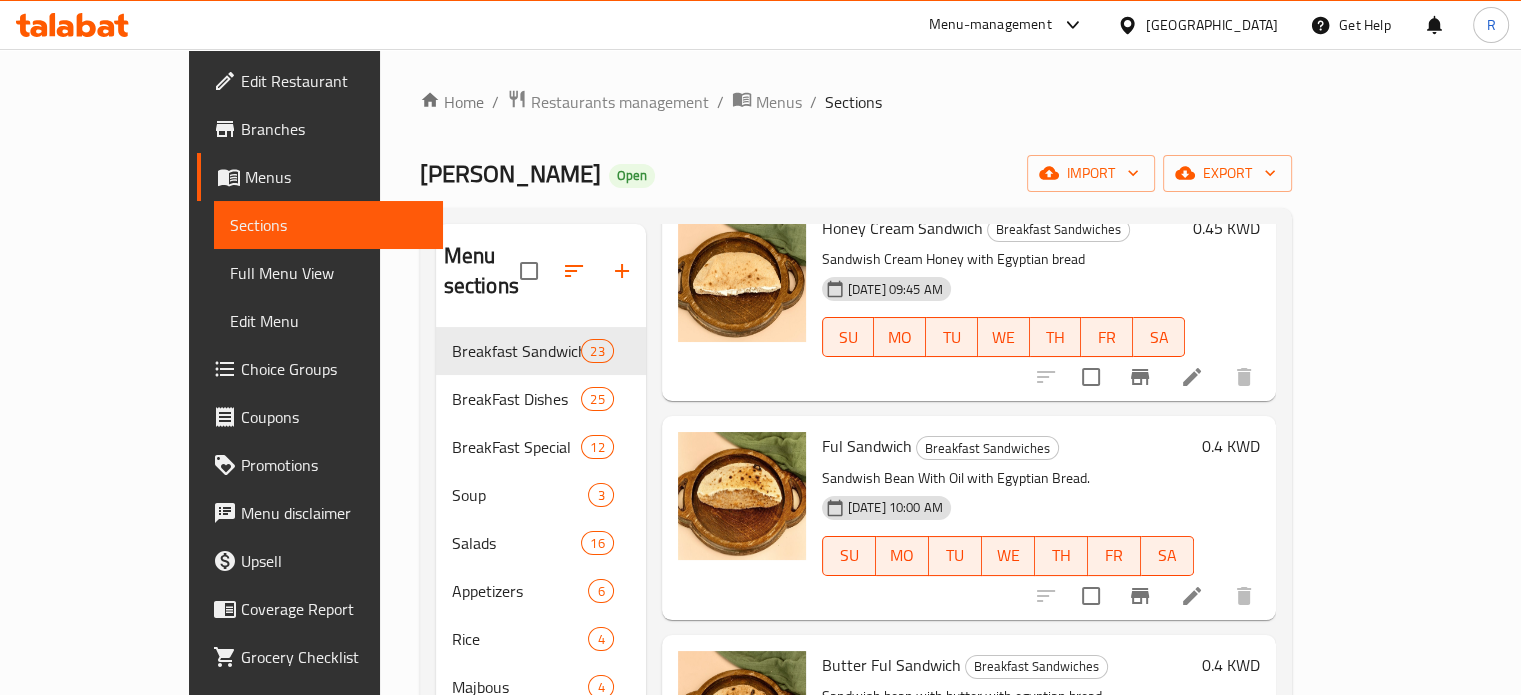 scroll, scrollTop: 3890, scrollLeft: 0, axis: vertical 